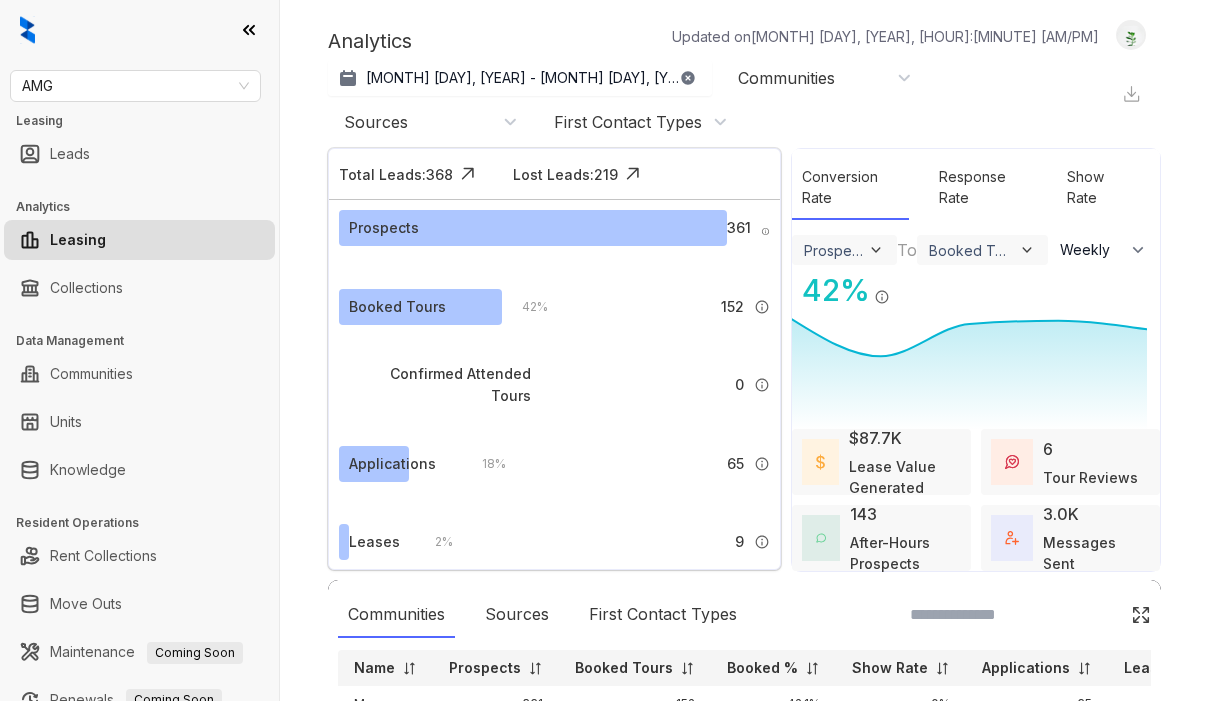 select on "******" 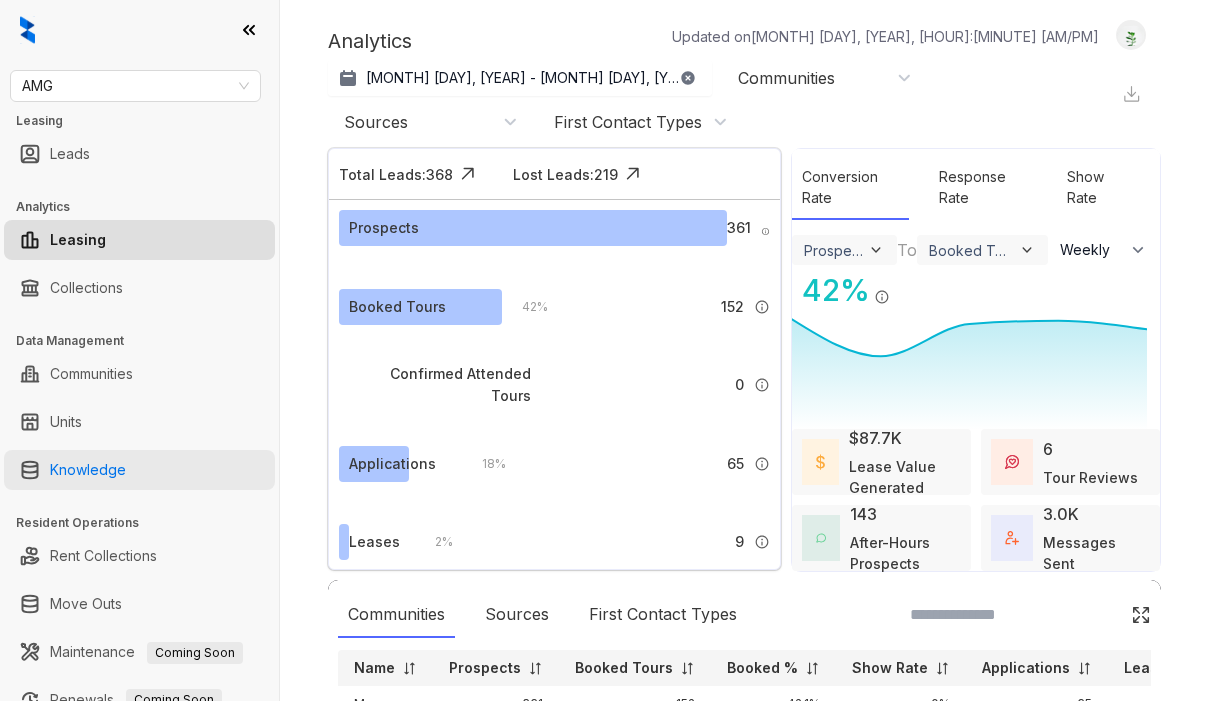 click on "Knowledge" at bounding box center [88, 470] 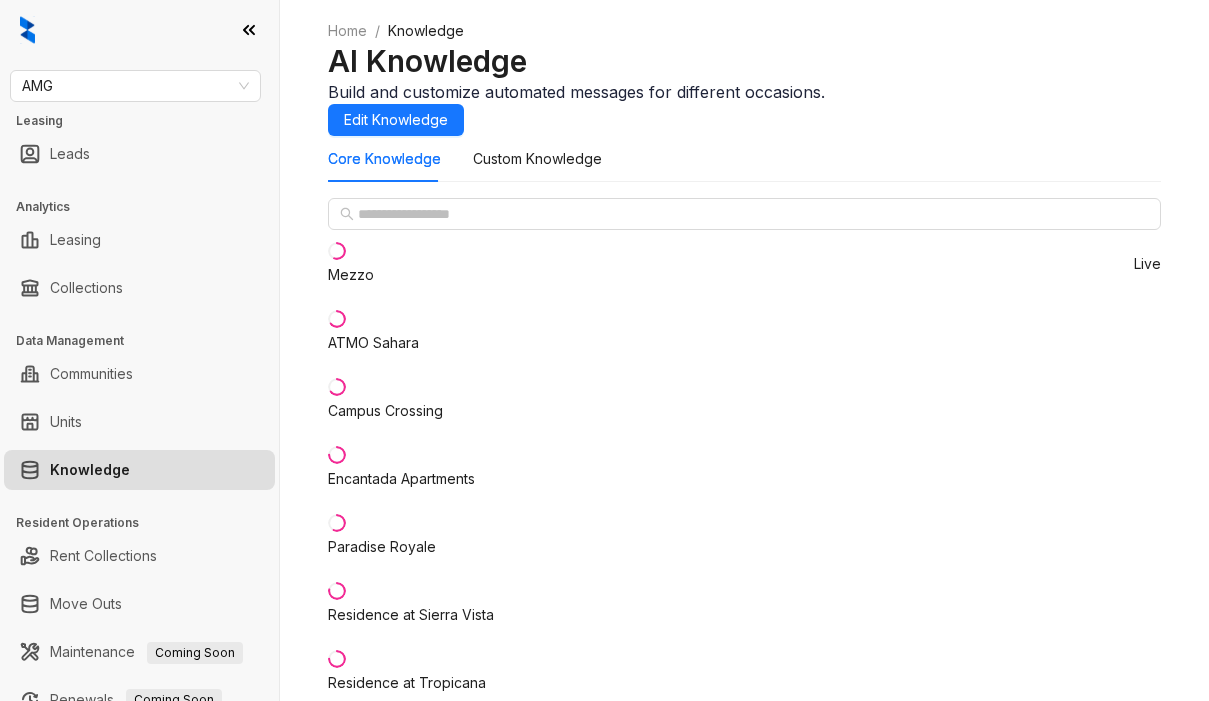 click on "Core Knowledge Custom Knowledge Mezzo Live ATMO Sahara Campus Crossing Encantada Apartments Paradise Royale Residence at Sierra Vista Residence at Tropicana Ridge Falls Apartments The Canvas Data is sourced from multiple locations. You can disconnect these links and update the content as needed. General Info [NUMBER]/[NUMBER] Completed General Property Name The name of the property or apartment complex. ATMO Sahara Property Type The type of property, such as apartment, condo, or townhouse. Apartment Address The physical address of the property, including city, state, and postal code. [NUMBER] [STREET], [CITY], [STATE], [POSTAL_CODE] Phone Number The contact phone number for the property or leasing office. [PHONE] Community Email The general email address for the property or community inquiries. [EMAIL] Community Website The website address for the property or community. https://www.atmosahara.com/ Office Hours Set the days and times when your community is available for support Sun Closed Mon 8:00 AM - 5:00 PM" at bounding box center (744, 1579) 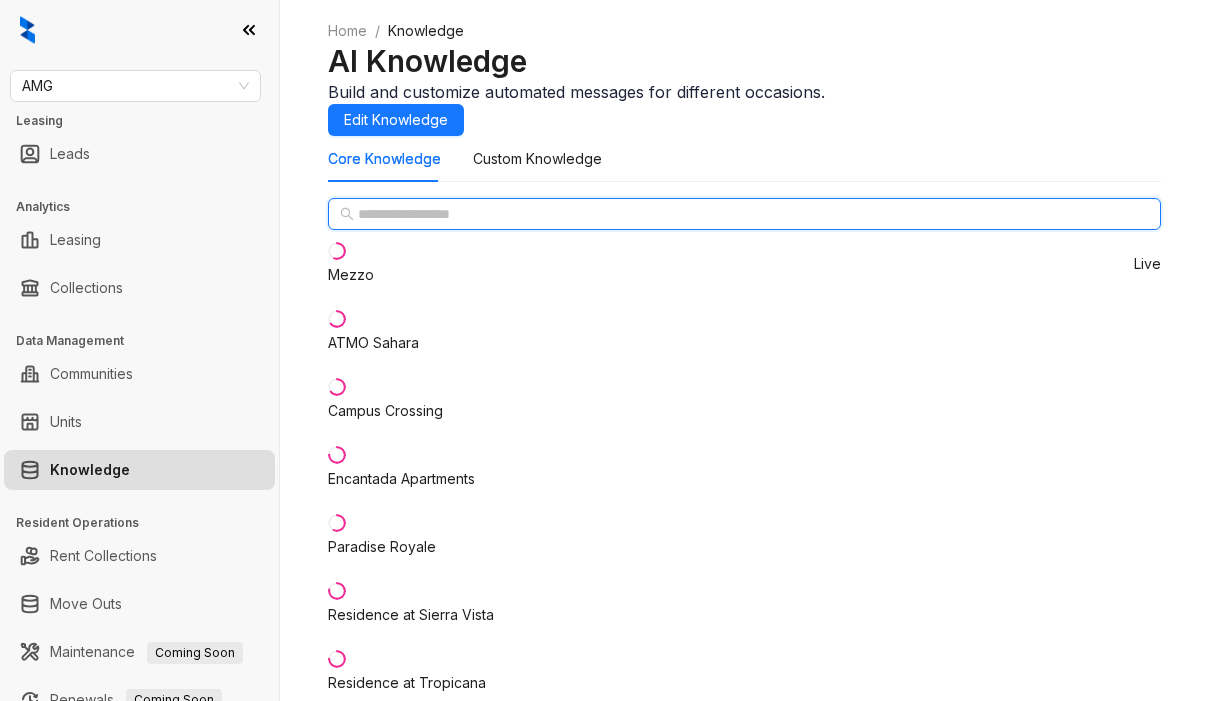 click at bounding box center (745, 214) 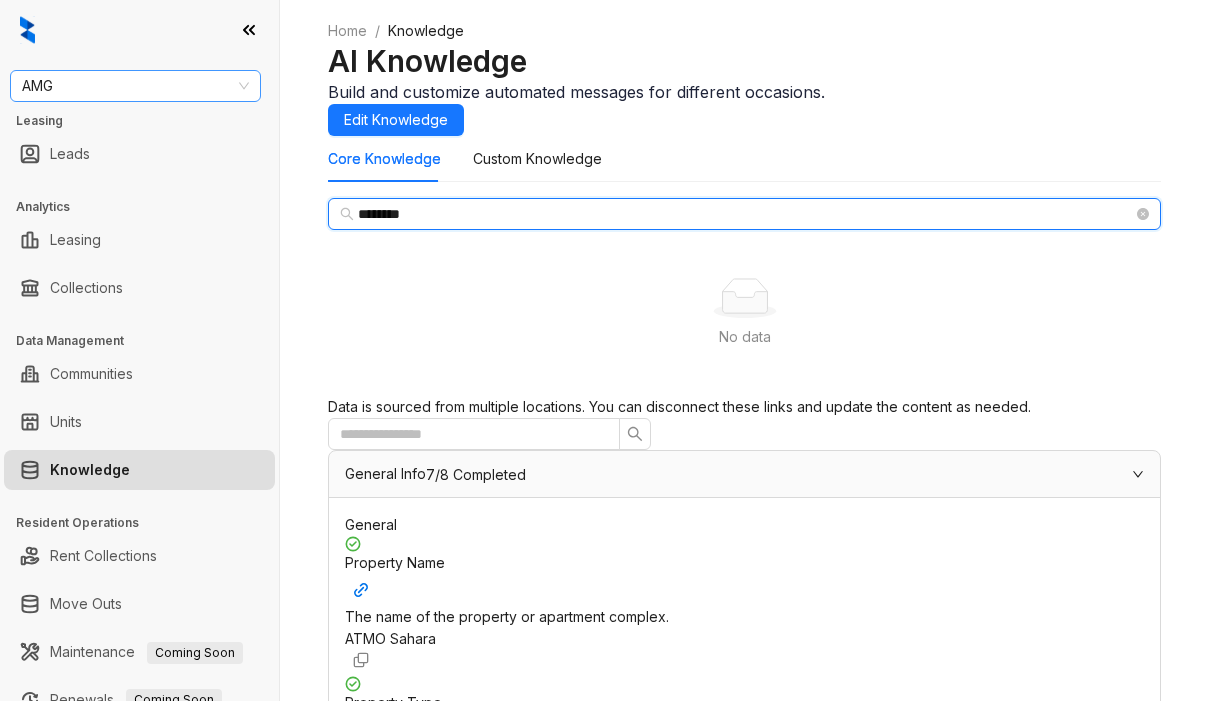 click on "AMG" at bounding box center [135, 86] 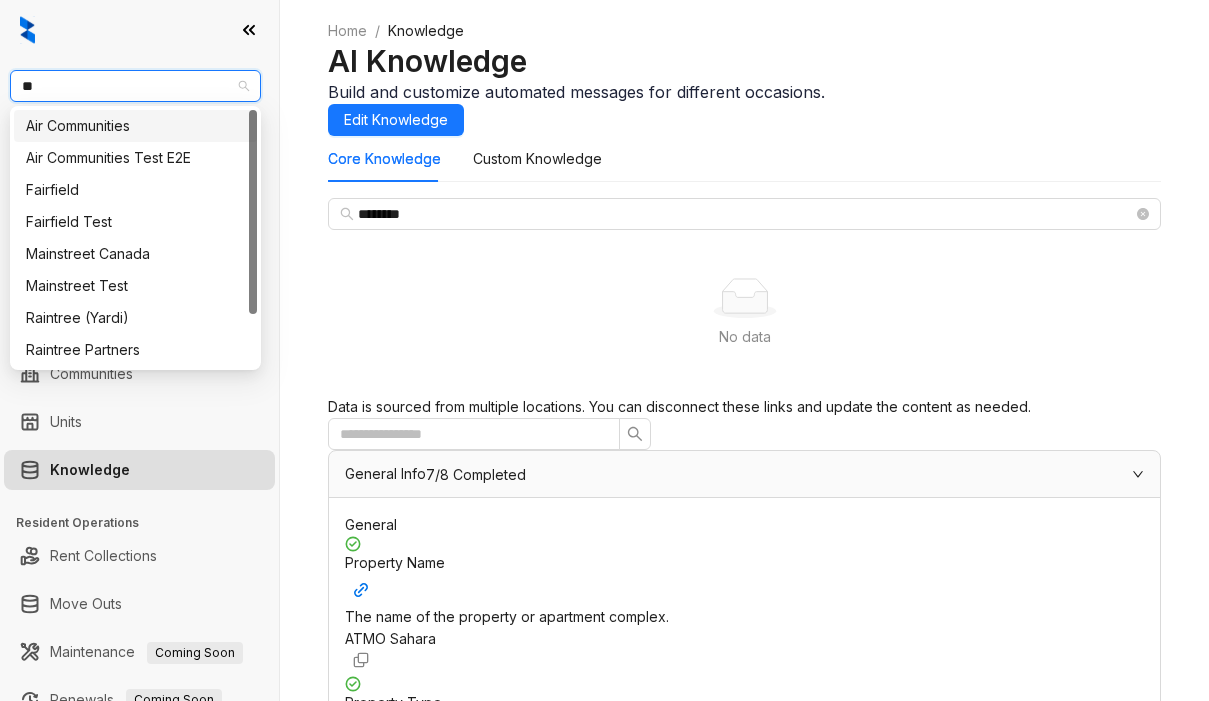 type on "***" 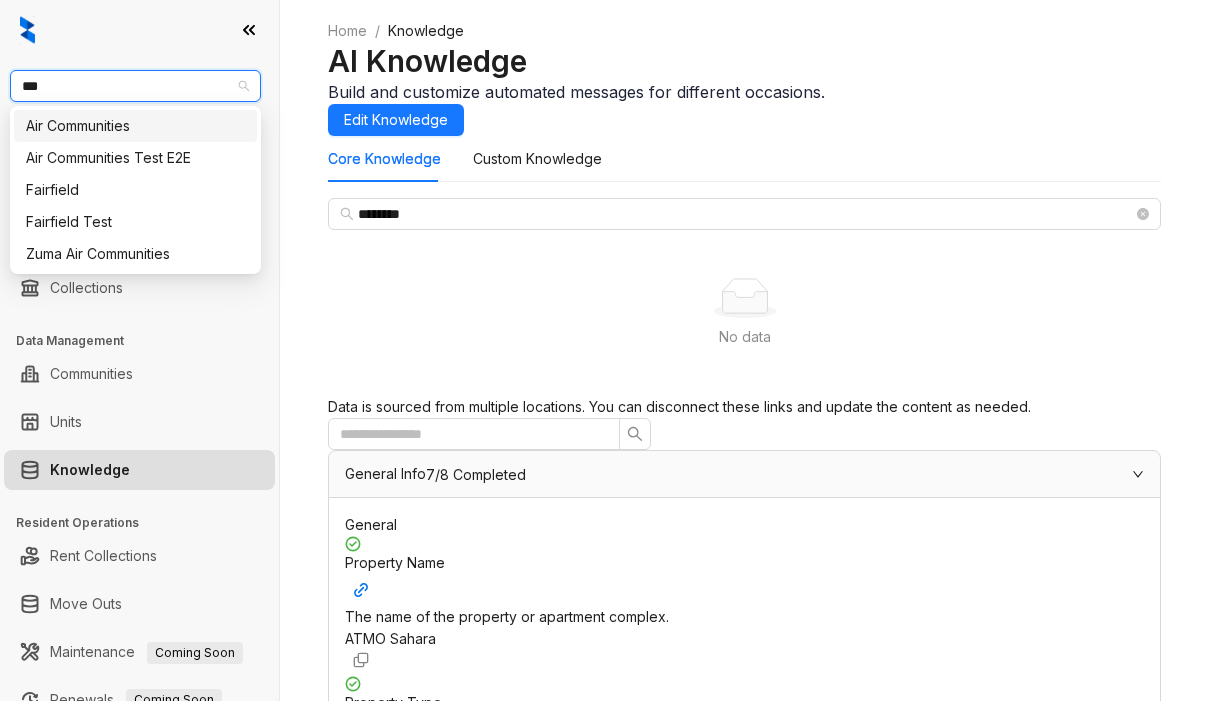 click on "Air Communities" at bounding box center (135, 126) 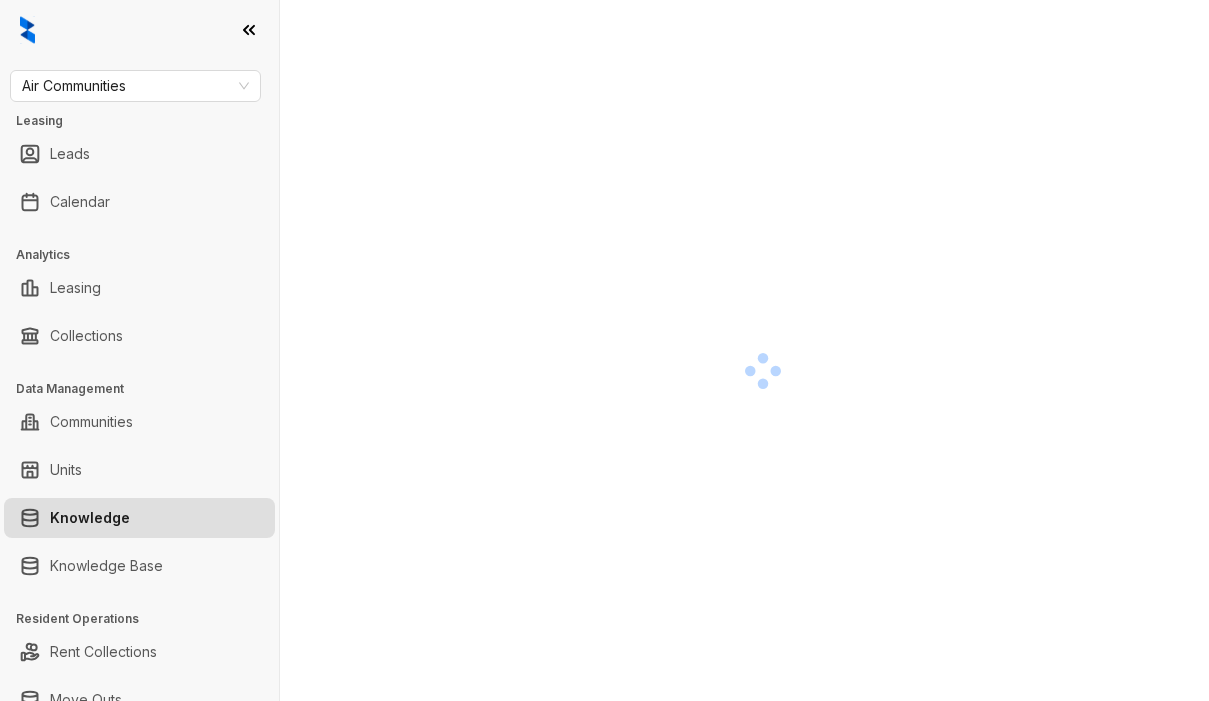 scroll, scrollTop: 0, scrollLeft: 0, axis: both 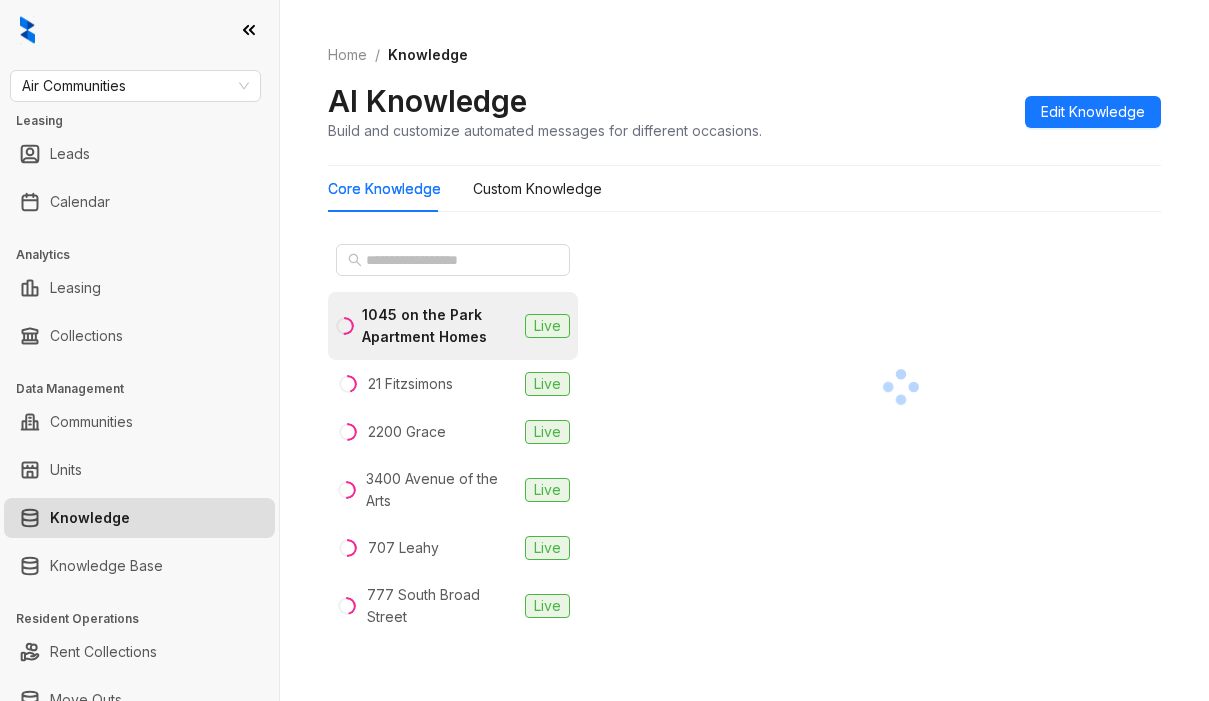 click on "Core Knowledge Custom Knowledge 1045 on the Park Apartment Homes Live 21 Fitzsimons Live 2200 Grace Live 3400 Avenue of the Arts Live 707 Leahy Live 777 South Broad Street Live Avery Row Live Axiom Live Bank Lofts Live Bay Parc Live Bent Tree Live Boston Lofts Live Brizo Apartments Live Broadcast Center Live Burke Shire Commons Live Chase East Live Chase West Live Chestnut Hall Live City Center on 7th Live Creekside Apartment Homes Live Eldridge Townhomes Live Elm Creek Live Evanston Place Live Flamingo Point Live Flamingo South Beach Live Flamingo South Beach Center Live Flats 8300 Live Four Quarters Habitat Live Foxchase Live Hidden Cove Live Hidden Cove II Live HillCreste Live Hillmeade Live Huntington Gateway Live Hyde Park Tower Live Indian Oaks Live Indigo Live Island Club Live Latrobe Live Laurel Crossing Live Lincoln Place Live Locust on the Park Live Malibu Canyon Live Mariners Cove Live Meadow Creek Live Mezzo Live Monterey Grove Live North Park Live Olde Towne Residences Live One Ardmore Live Live" at bounding box center (744, 410) 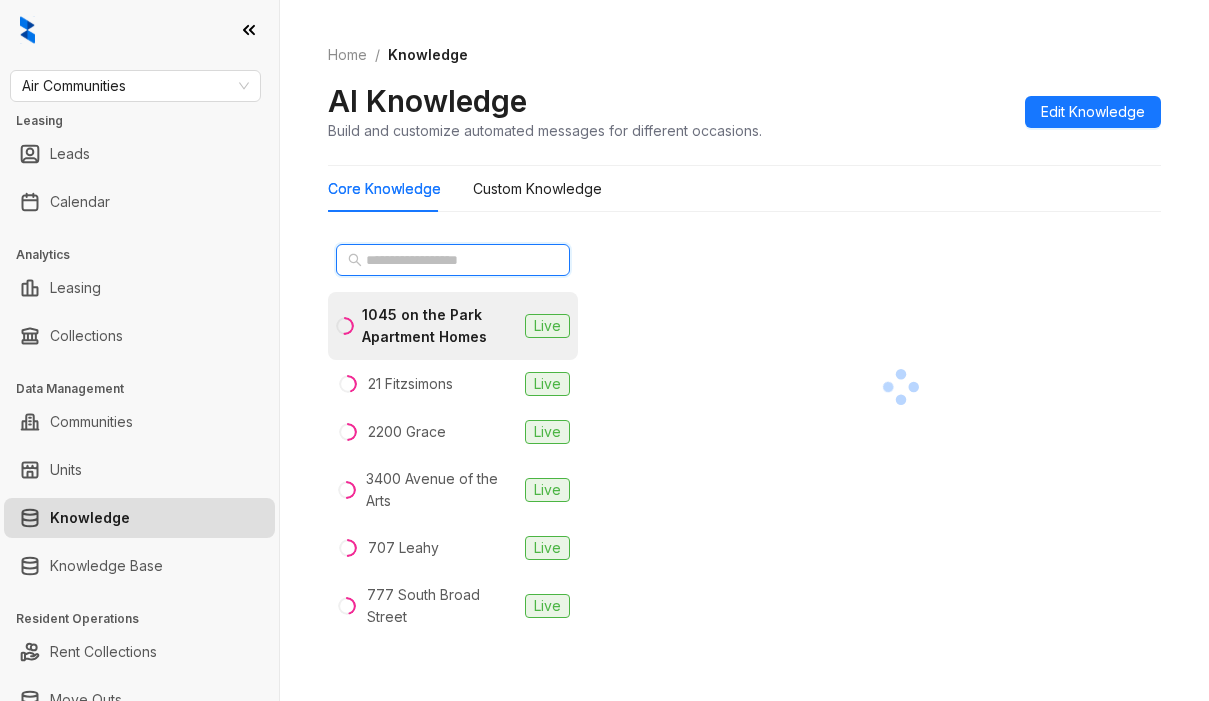 click at bounding box center [454, 260] 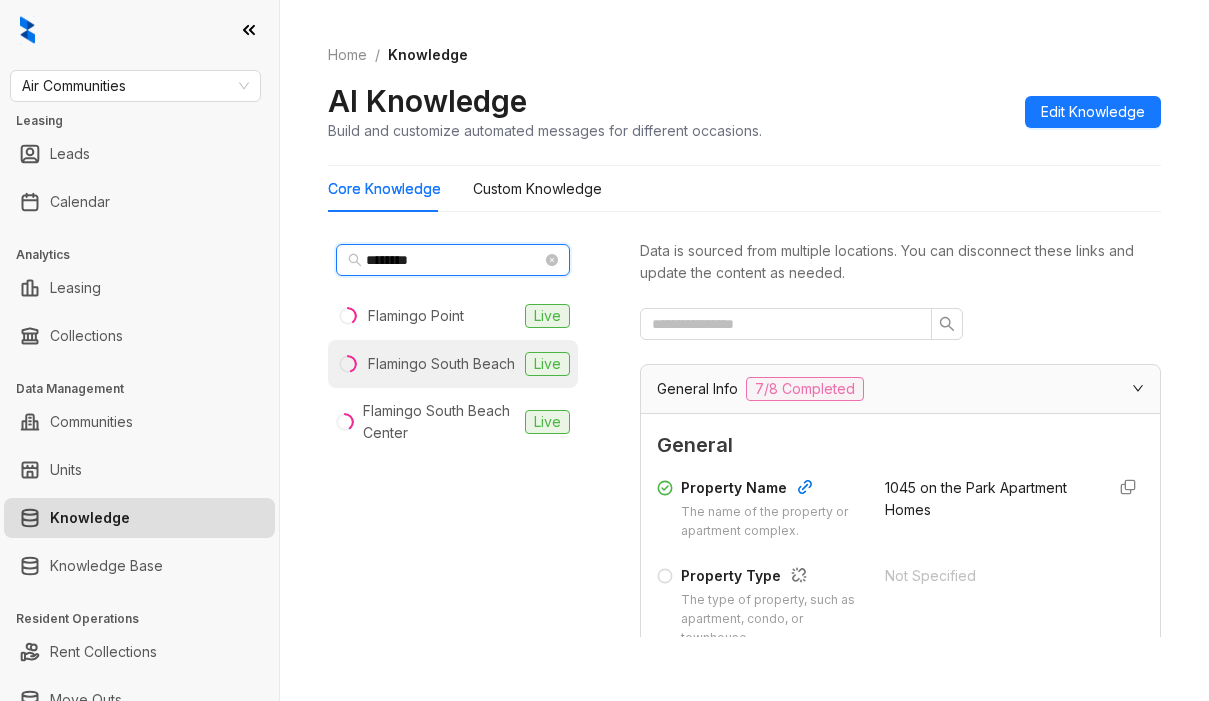 type on "********" 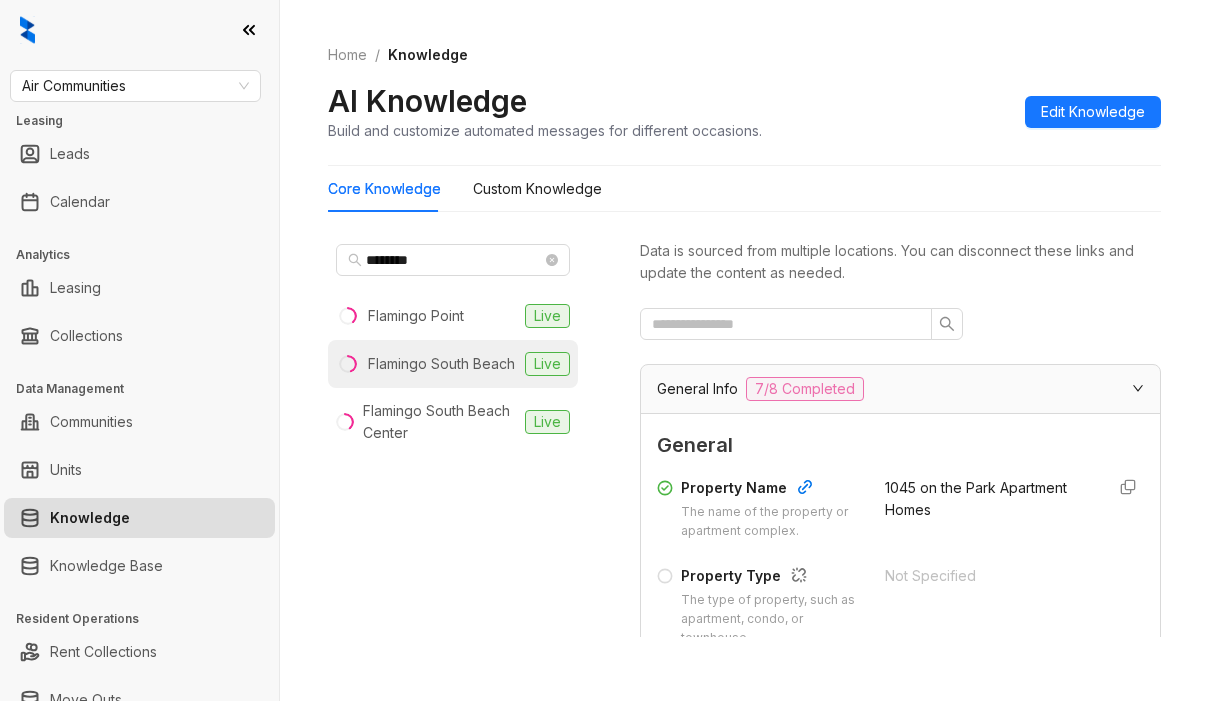click on "Flamingo South Beach" at bounding box center (441, 364) 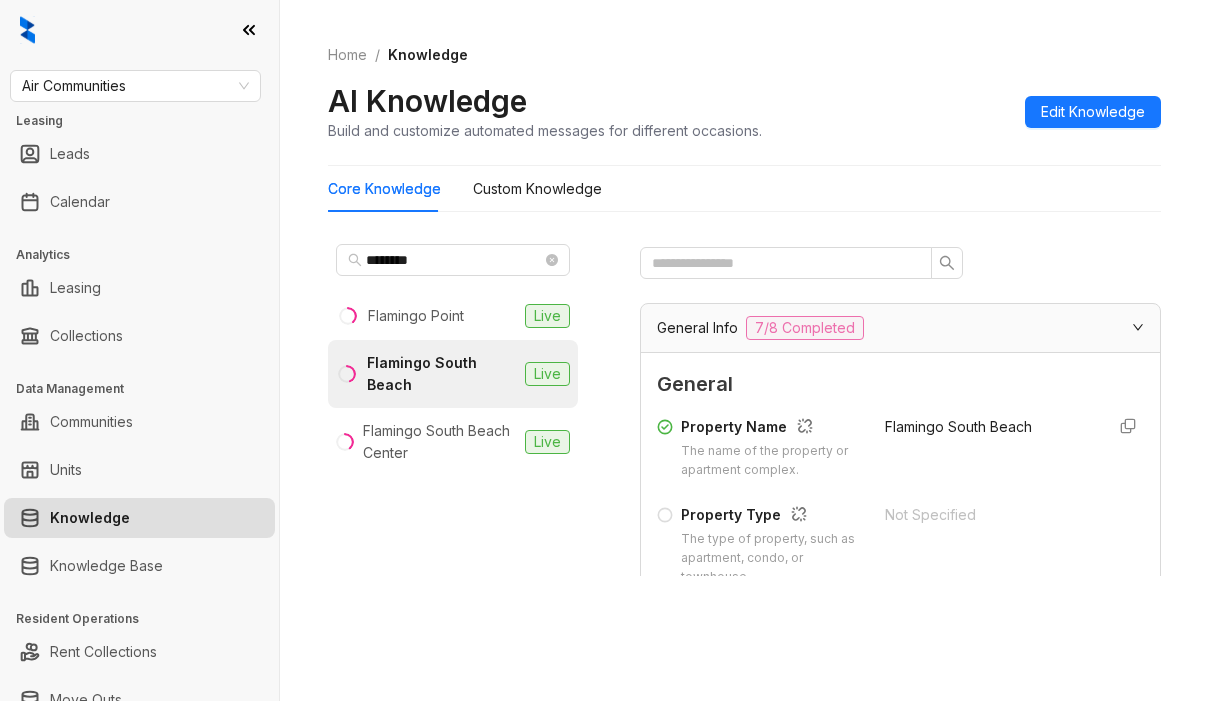 scroll, scrollTop: 63, scrollLeft: 0, axis: vertical 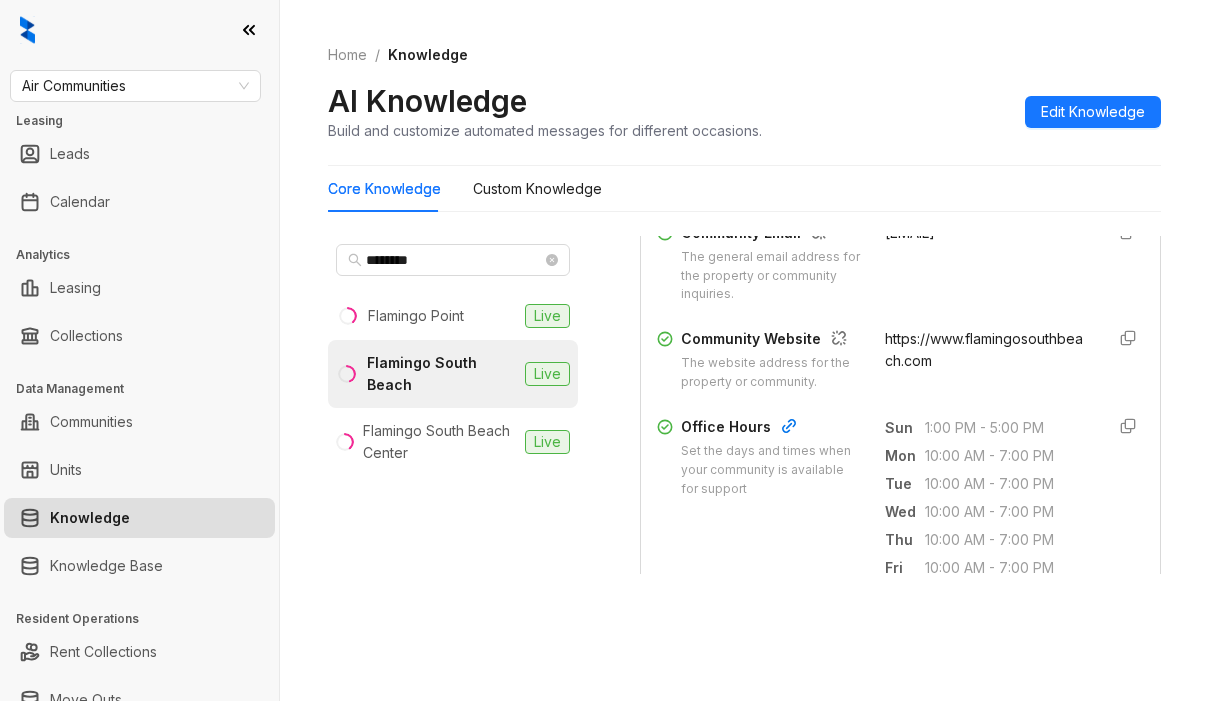 drag, startPoint x: 753, startPoint y: 609, endPoint x: 739, endPoint y: 606, distance: 14.3178215 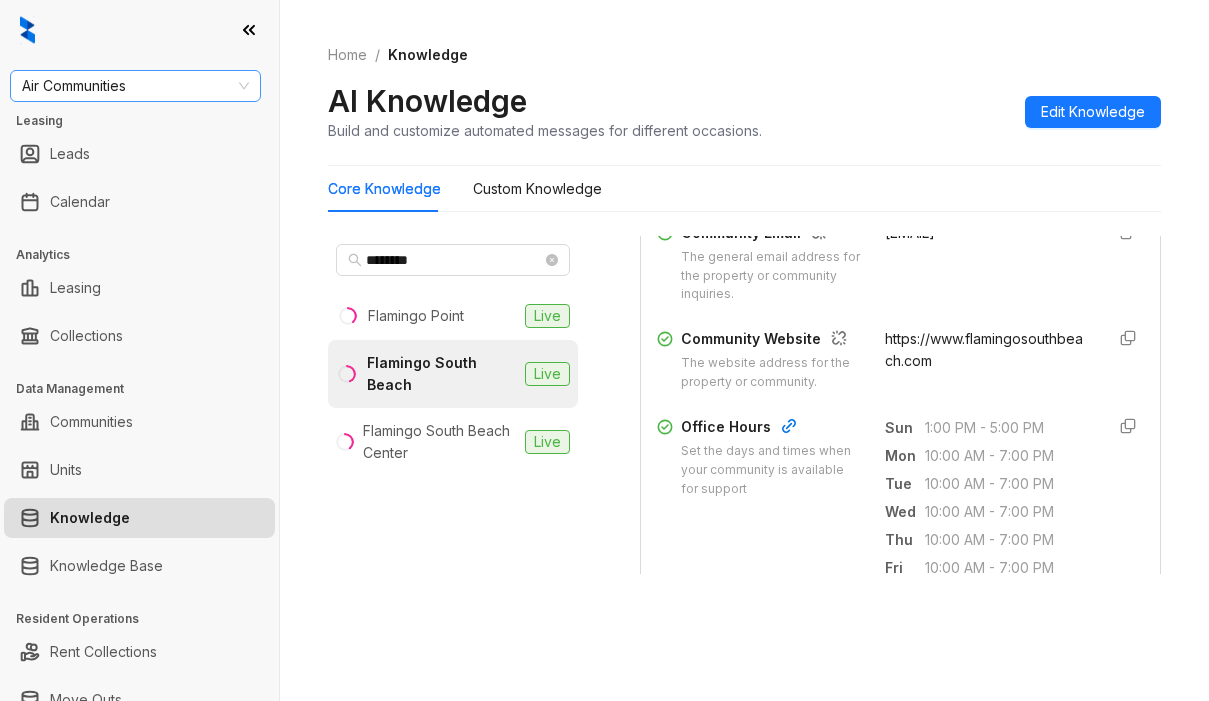 click on "Air Communities" at bounding box center [135, 86] 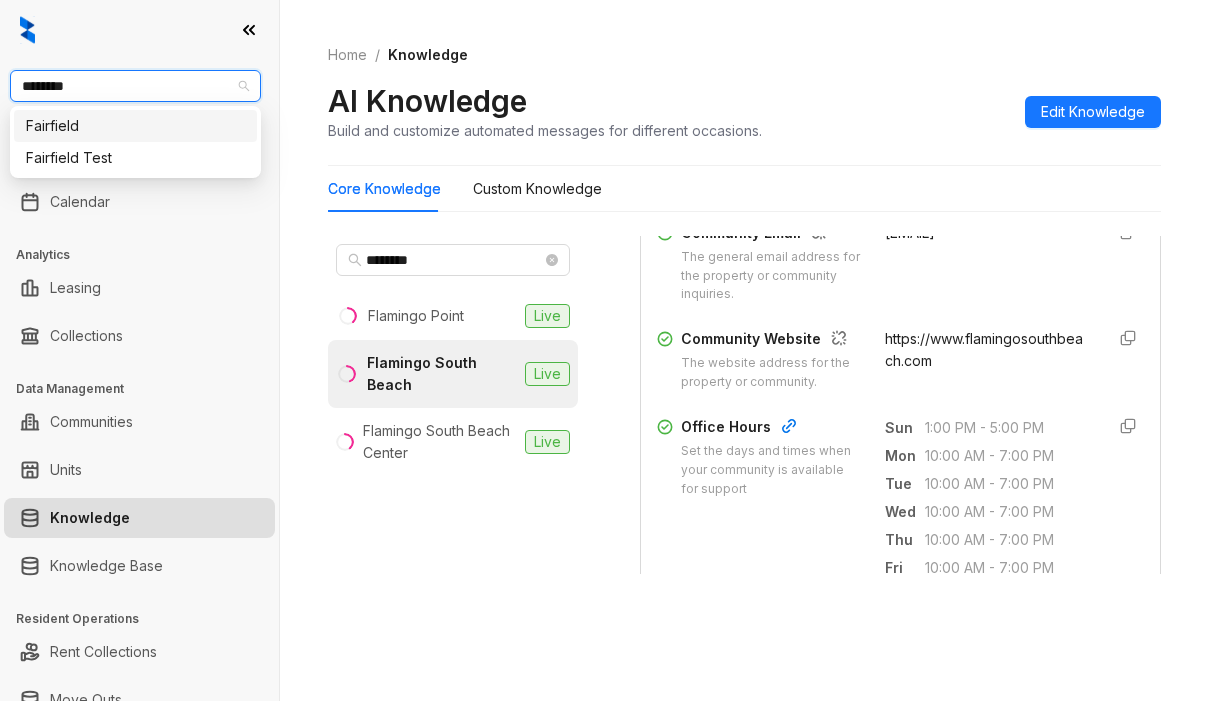 type on "*********" 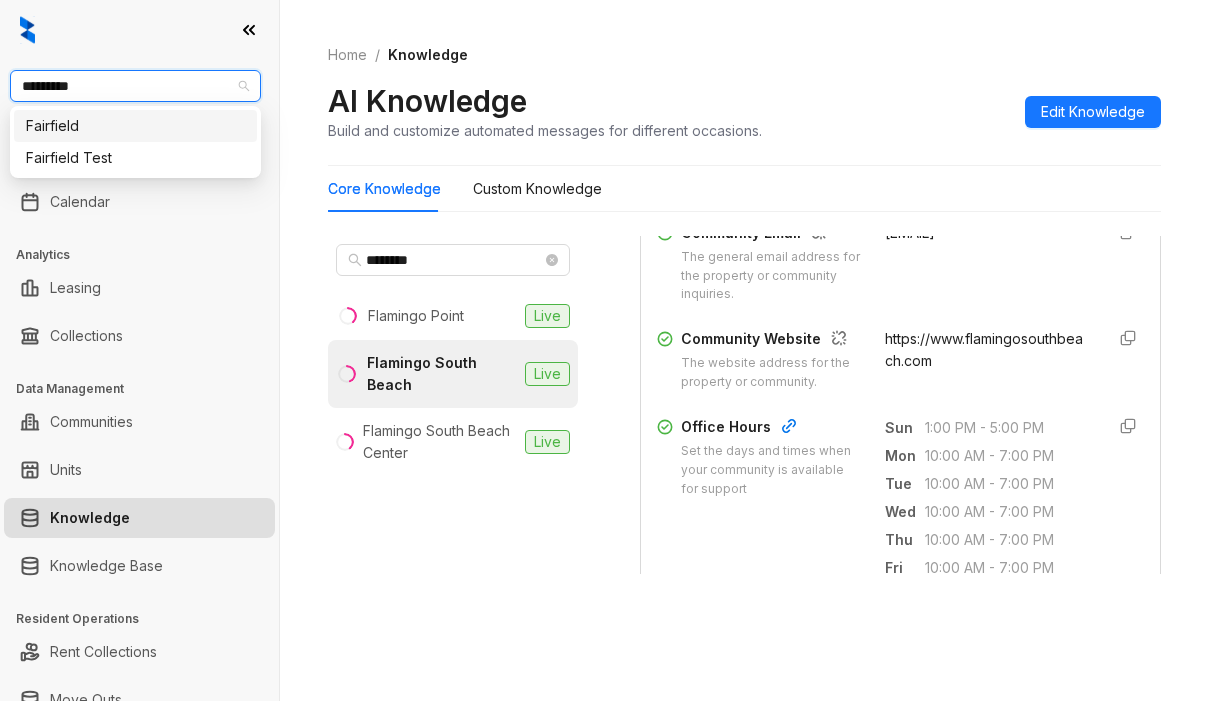 click on "Fairfield" at bounding box center (135, 126) 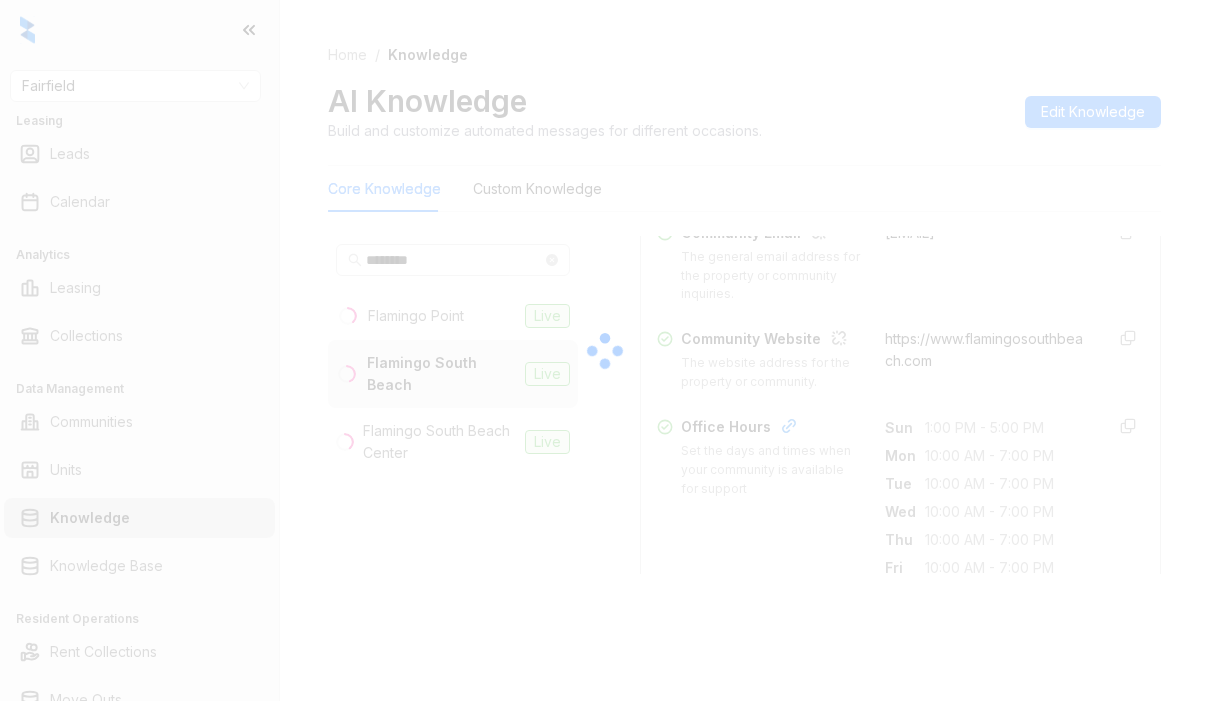 click at bounding box center (604, 350) 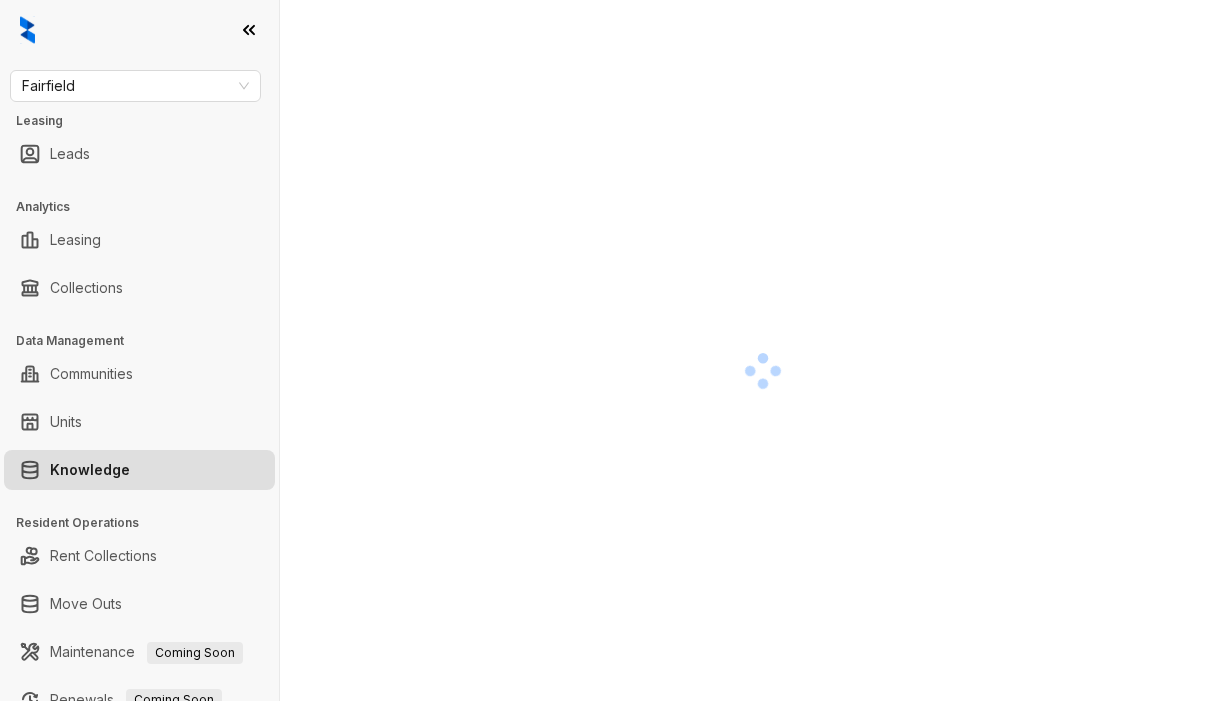 scroll, scrollTop: 0, scrollLeft: 0, axis: both 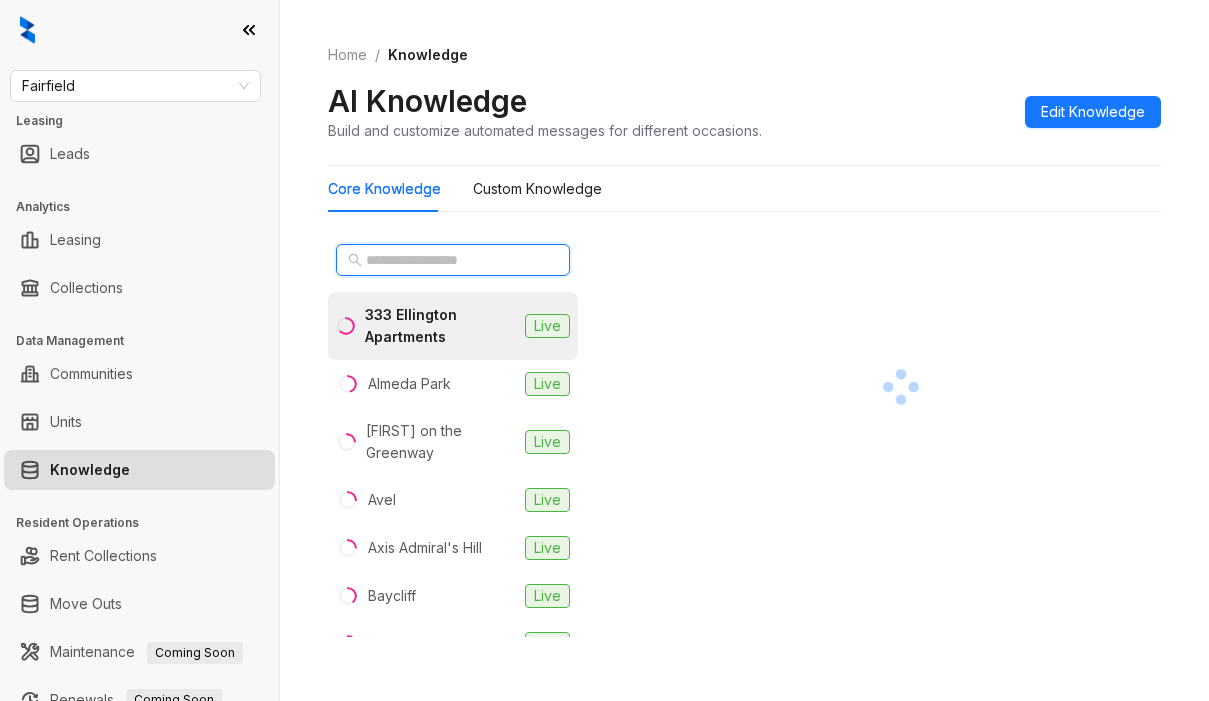 click at bounding box center (454, 260) 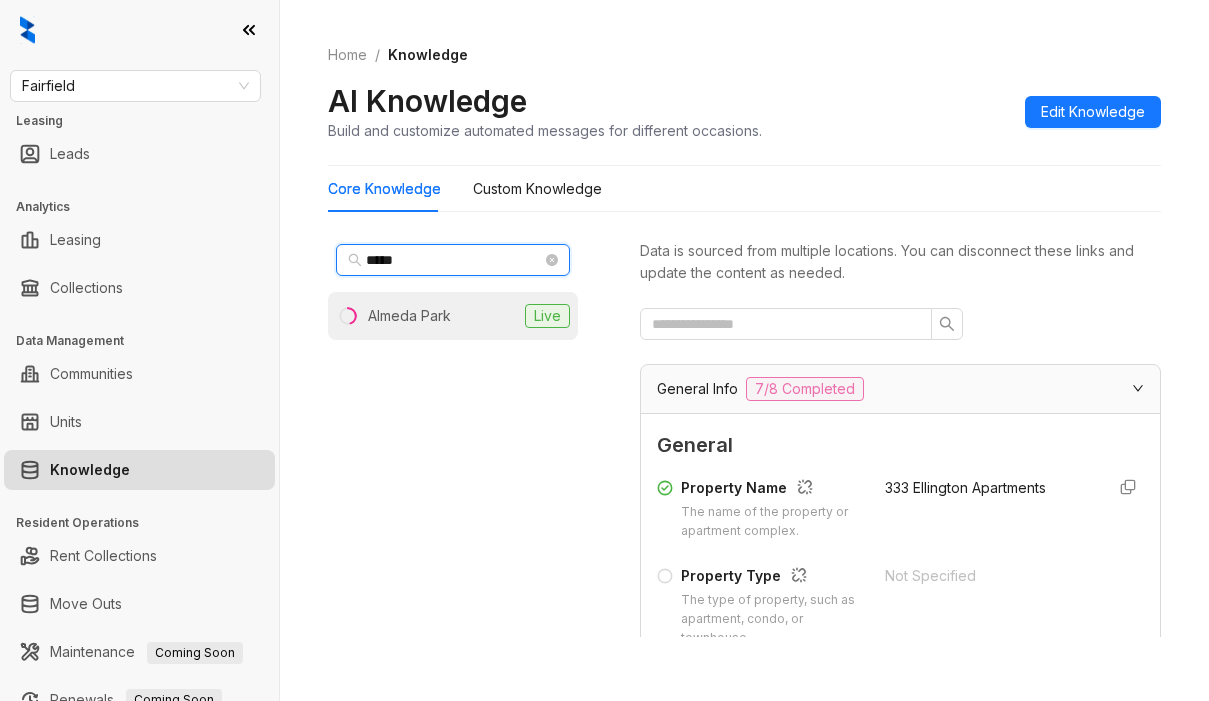 type on "*****" 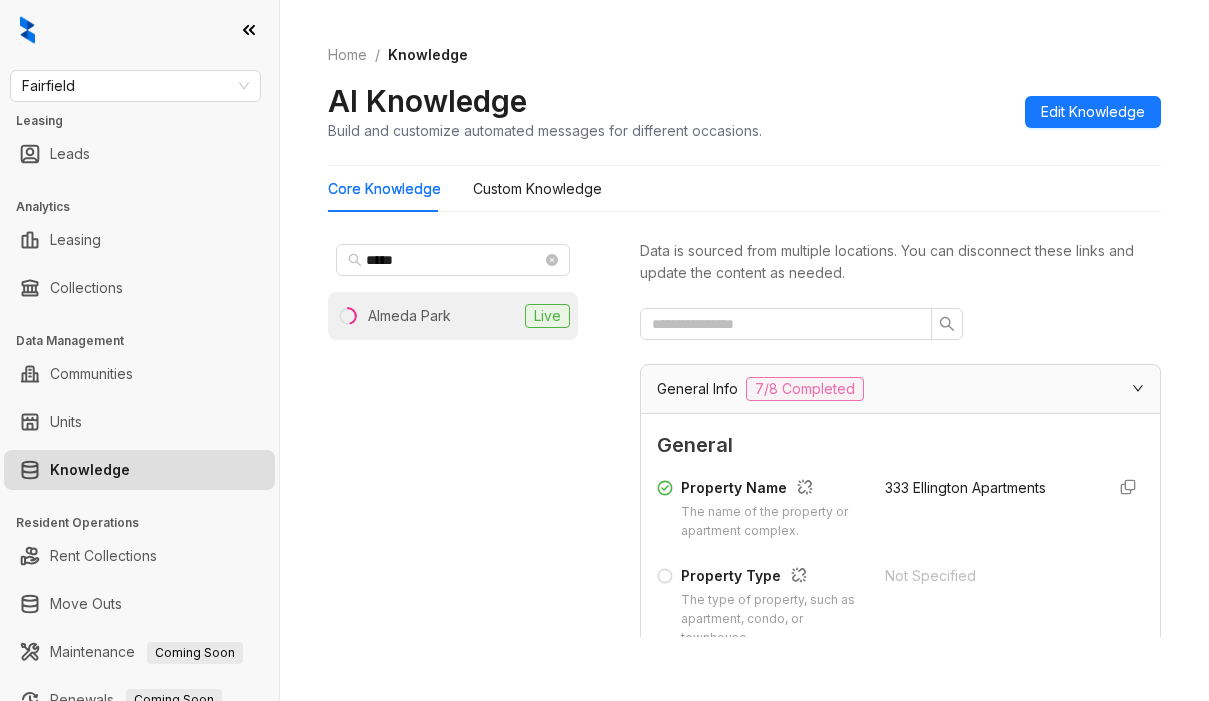 click on "Almeda Park" at bounding box center [409, 316] 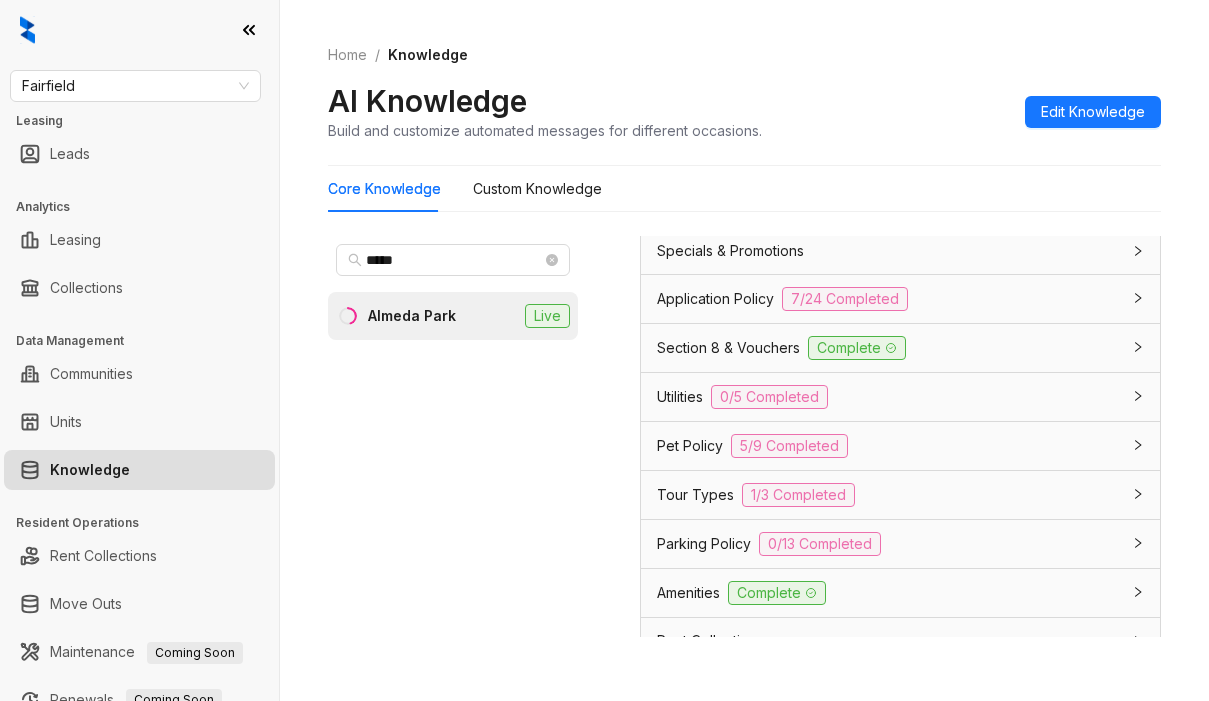 scroll, scrollTop: 1600, scrollLeft: 0, axis: vertical 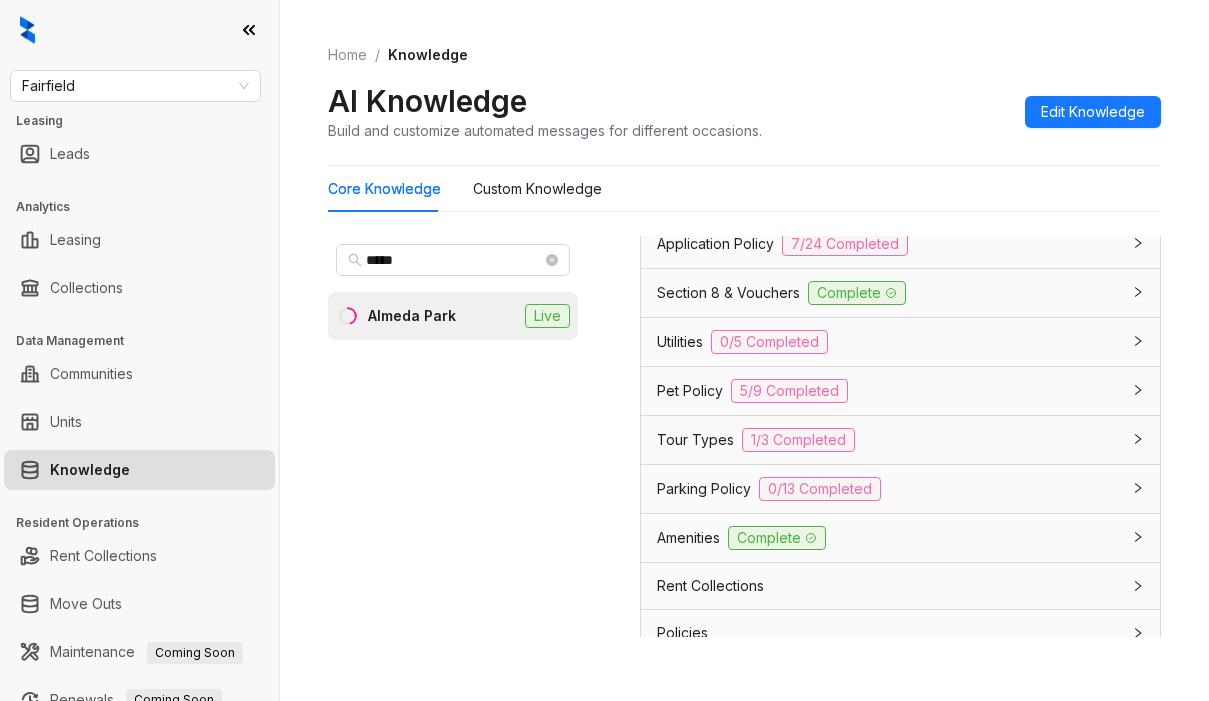 click on "Application Policy" at bounding box center (715, 244) 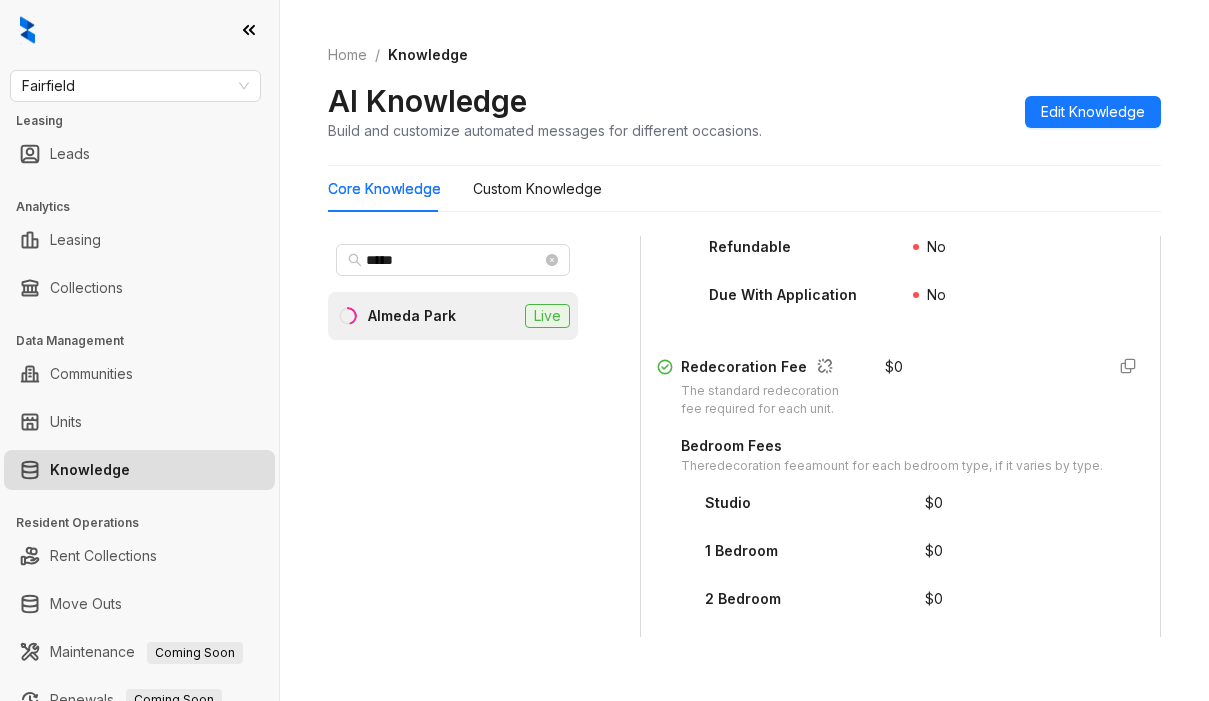 scroll, scrollTop: 3400, scrollLeft: 0, axis: vertical 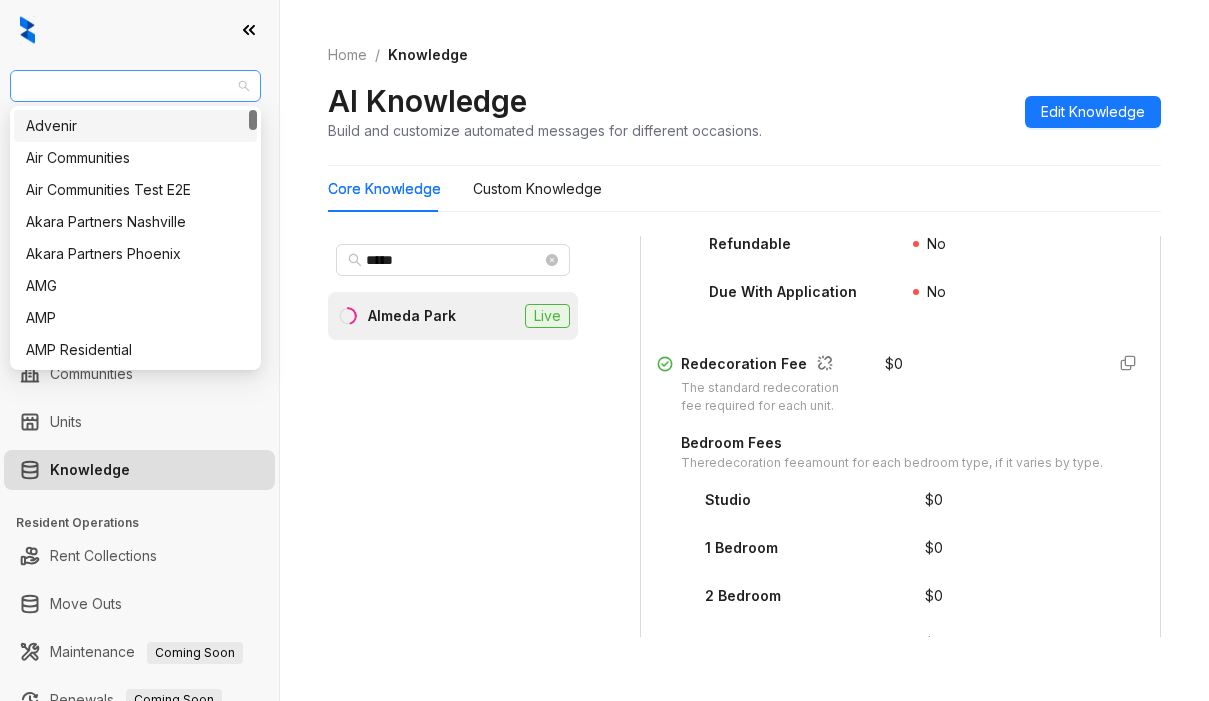 click on "Fairfield" at bounding box center [135, 86] 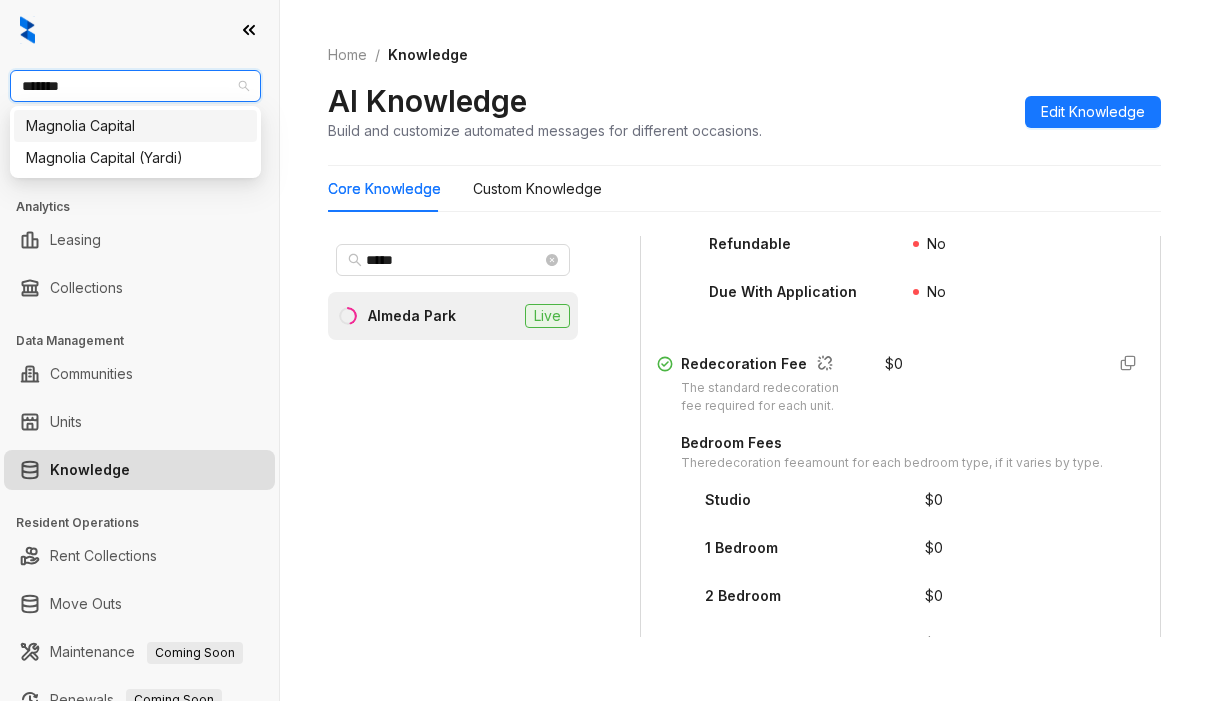 type on "********" 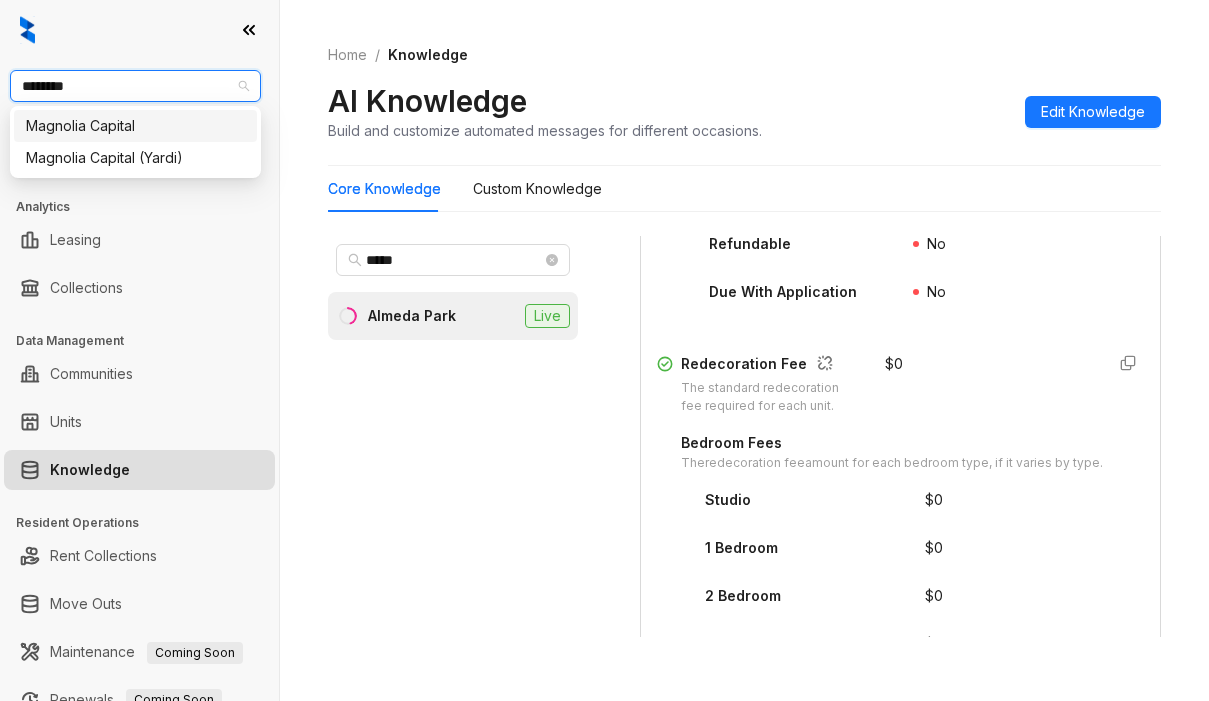 click on "Magnolia Capital" at bounding box center [135, 126] 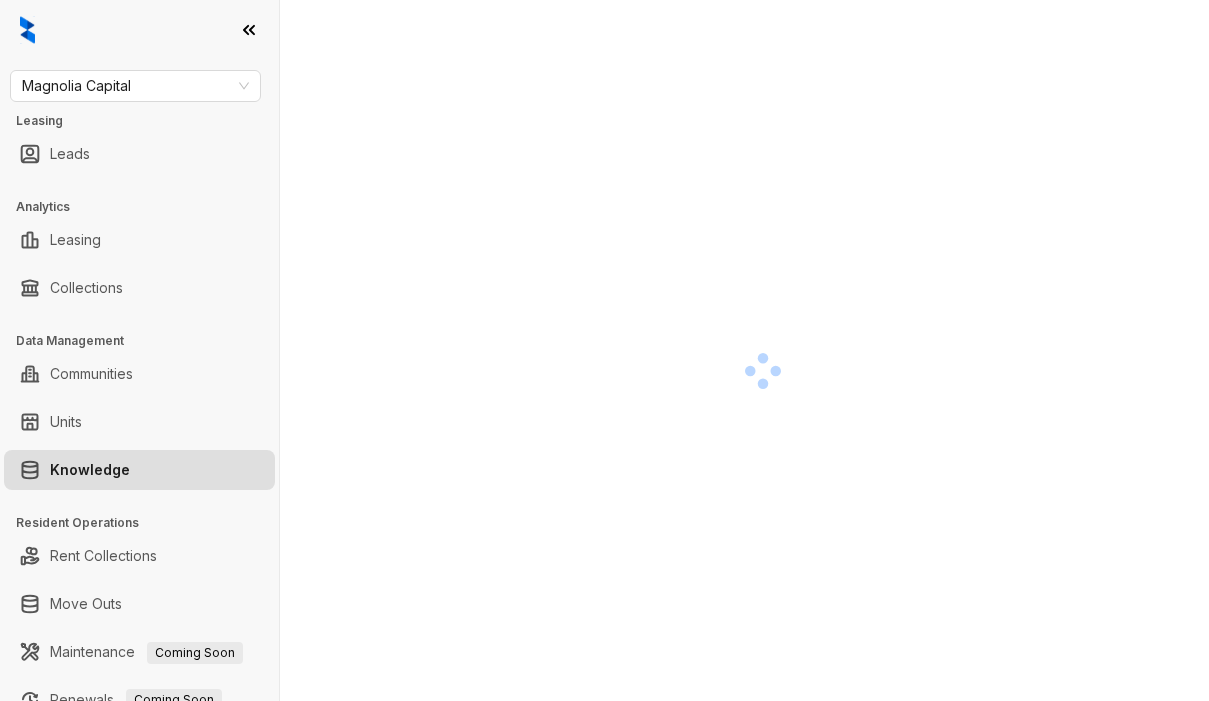 scroll, scrollTop: 0, scrollLeft: 0, axis: both 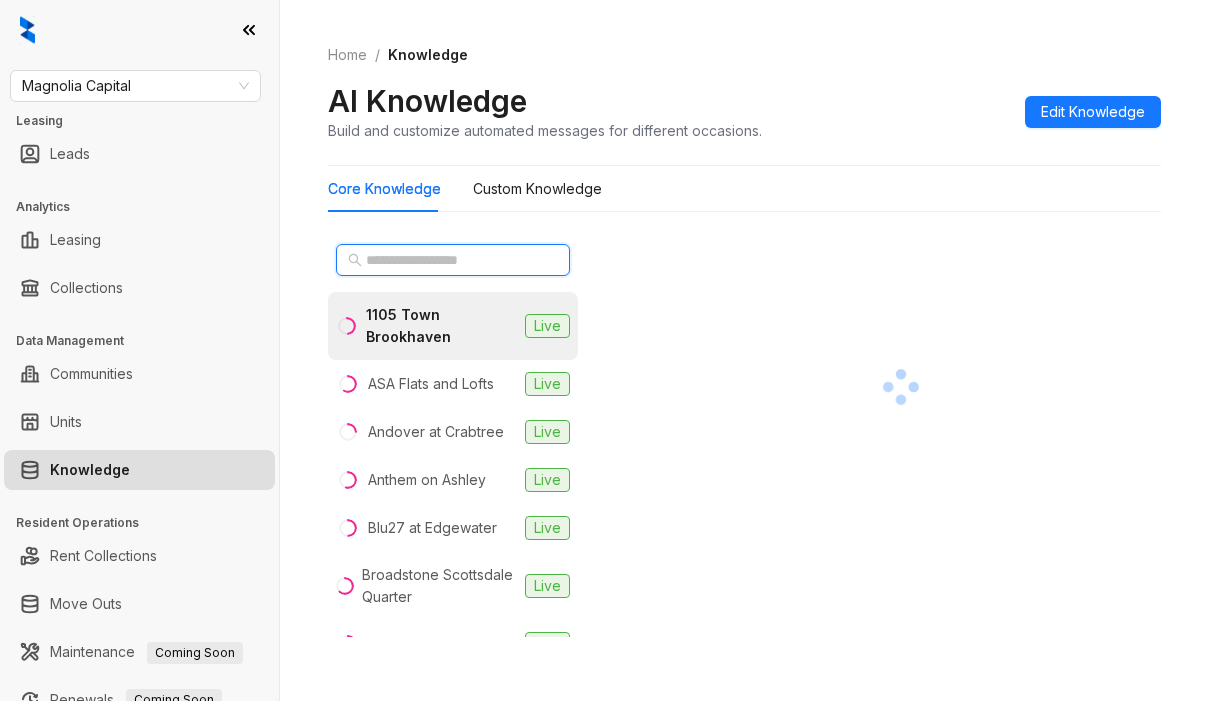 click at bounding box center [454, 260] 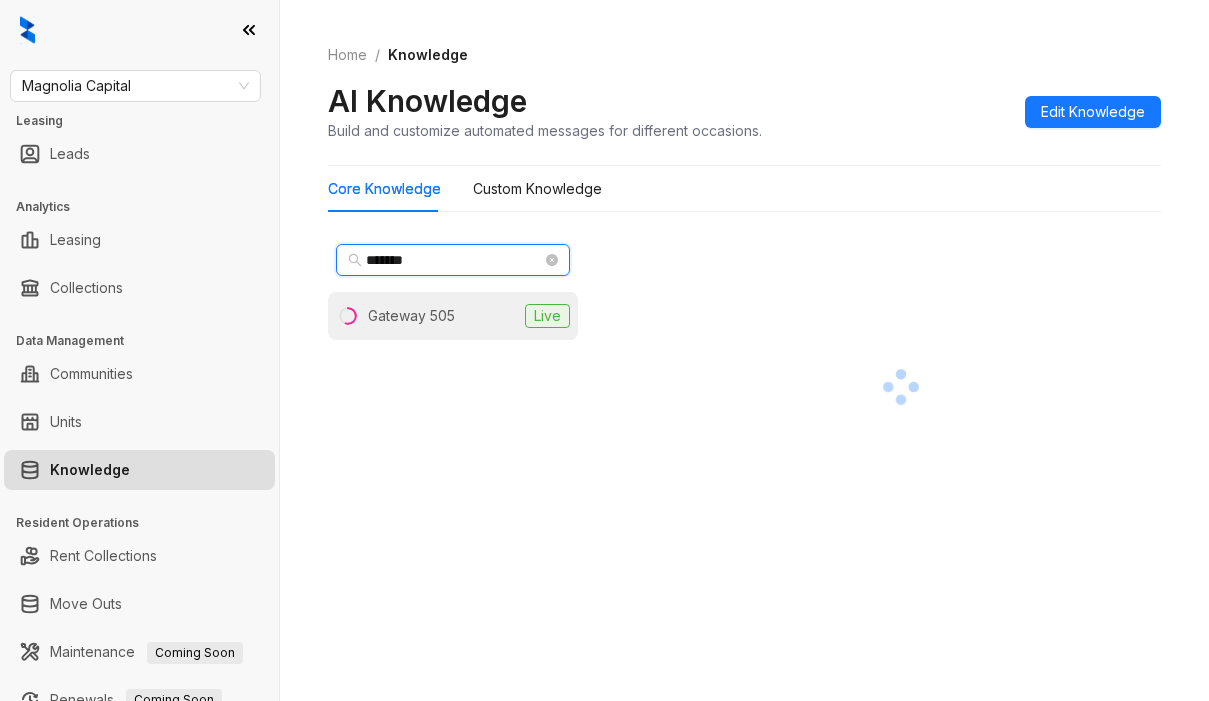 type on "*******" 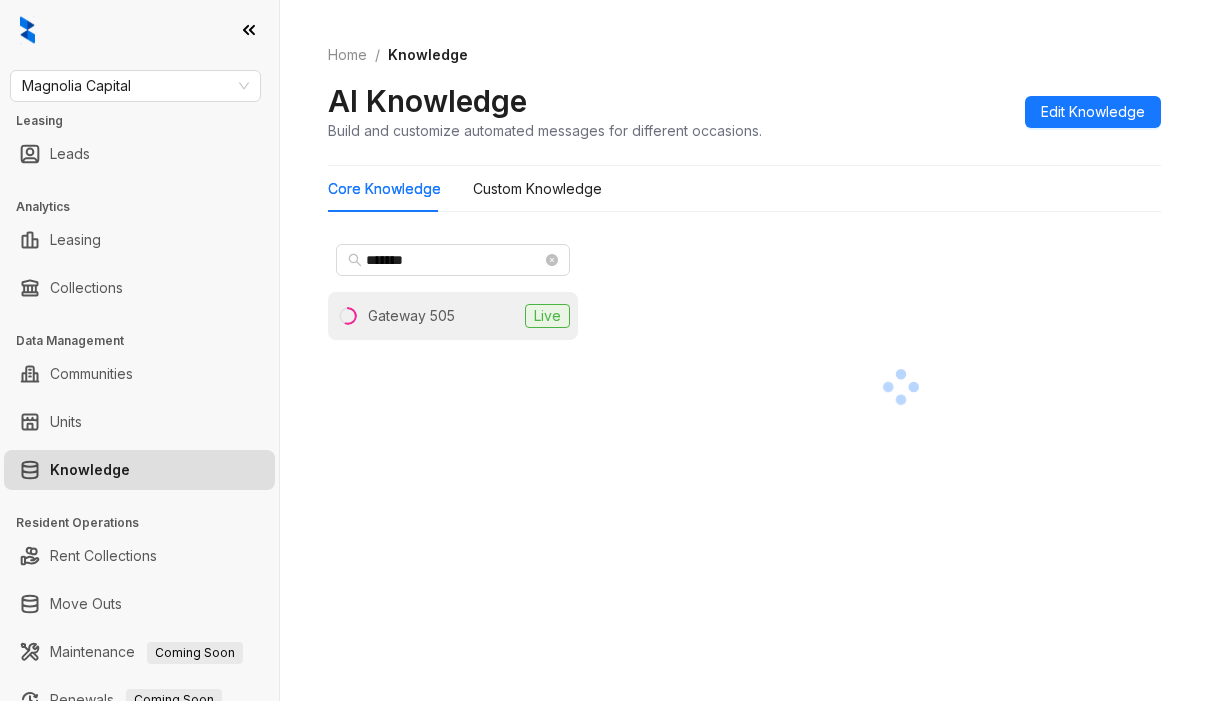 click on "Gateway 505" at bounding box center [411, 316] 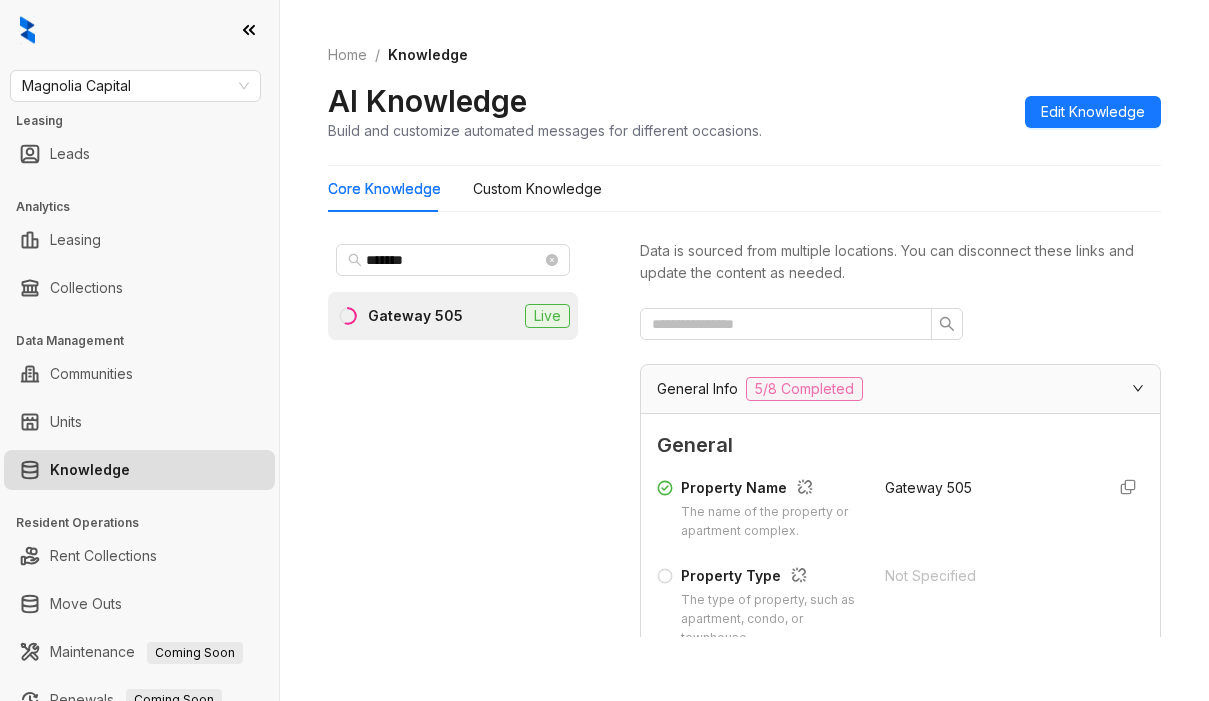 click on "General Property Name The name of the property or apartment complex. Gateway 505 Property Type The type of property, such as apartment, condo, or townhouse. Not Specified Address The physical address of the property, including city, state, and postal code. 505 W 100 S, Salt Lake City, UT, 84101-1446 Phone Number The contact phone number for the property or leasing office. (385) 786-6925 Community Email The general email address for the property or community inquiries. Not Specified Community Website The website address for the property or community. https://gateway505.com/" at bounding box center [900, 746] 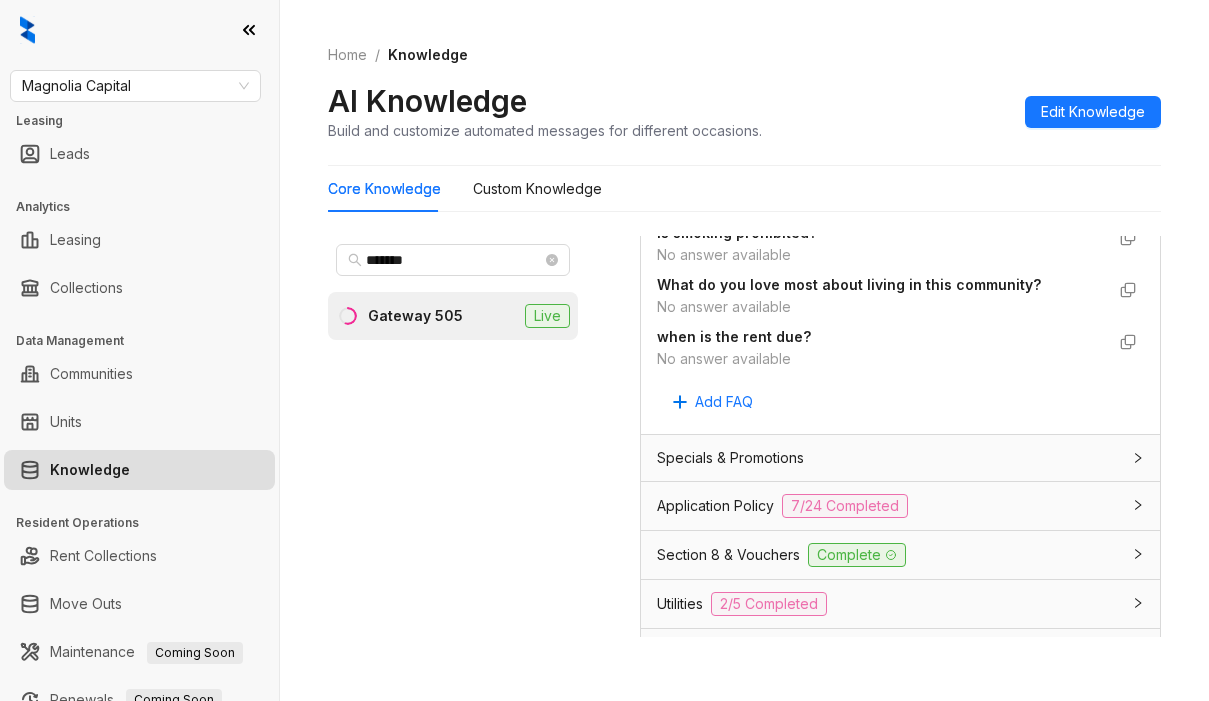 scroll, scrollTop: 1400, scrollLeft: 0, axis: vertical 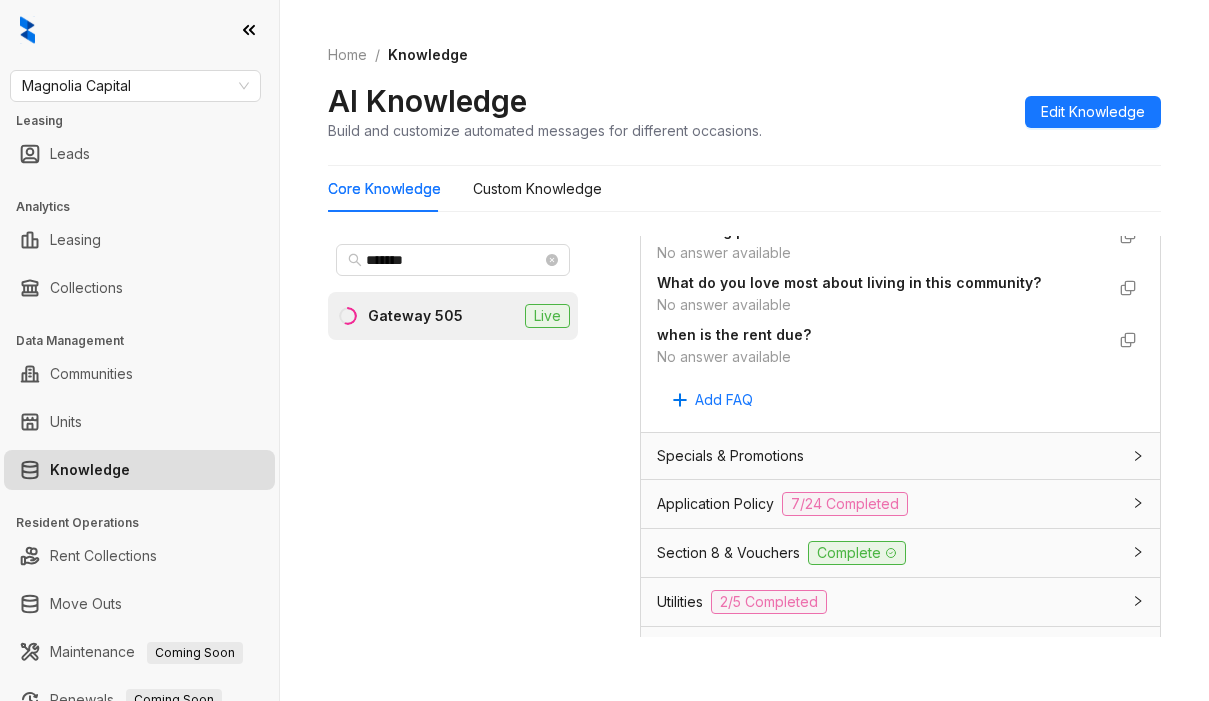 click on "Specials & Promotions" at bounding box center [730, 456] 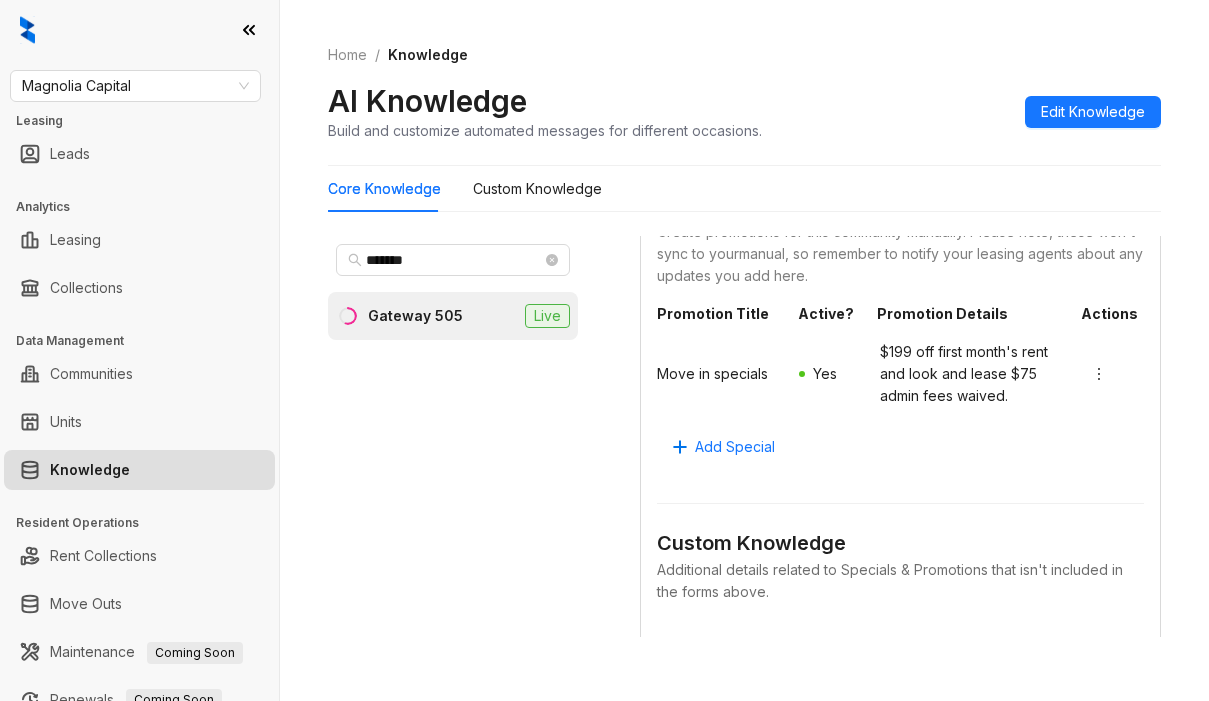 scroll, scrollTop: 1900, scrollLeft: 0, axis: vertical 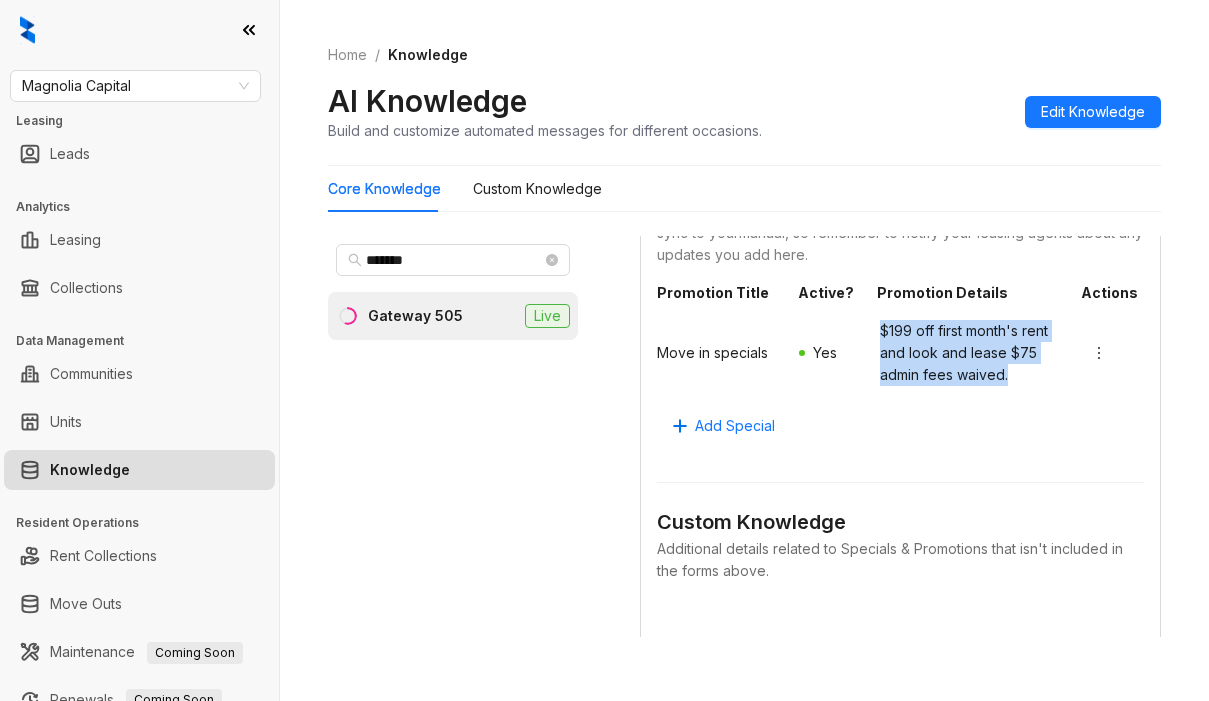 drag, startPoint x: 858, startPoint y: 341, endPoint x: 1029, endPoint y: 398, distance: 180.24983 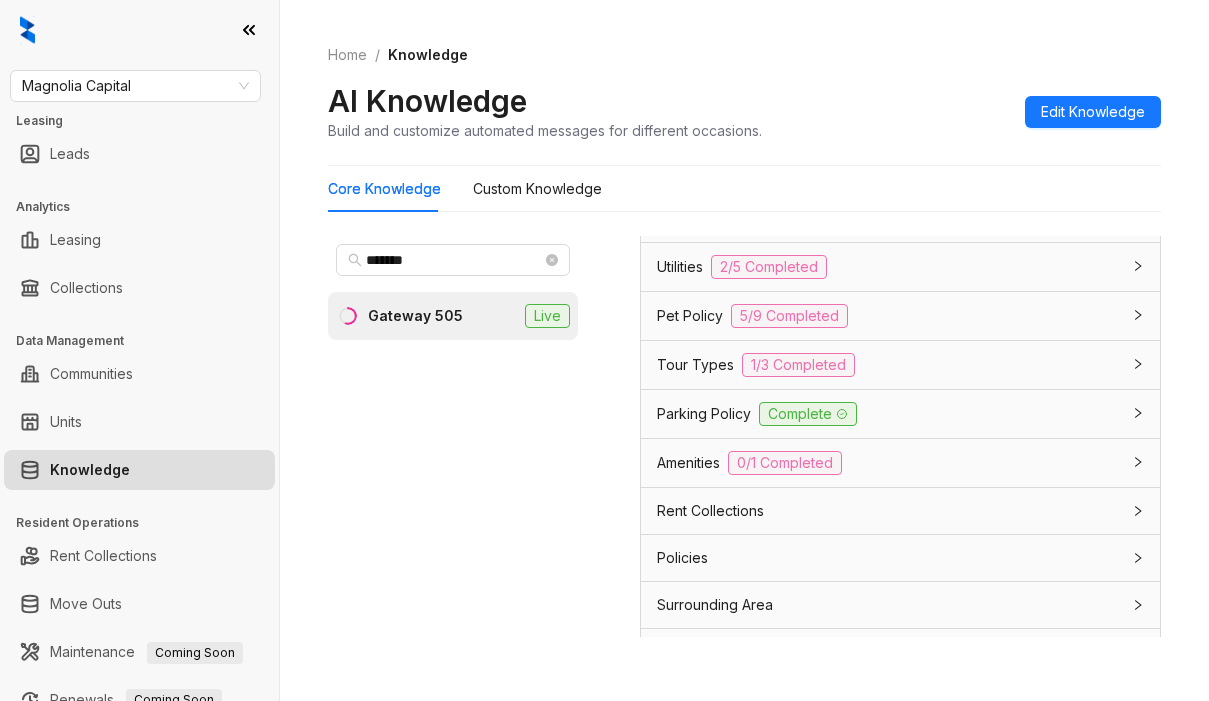 scroll, scrollTop: 2641, scrollLeft: 0, axis: vertical 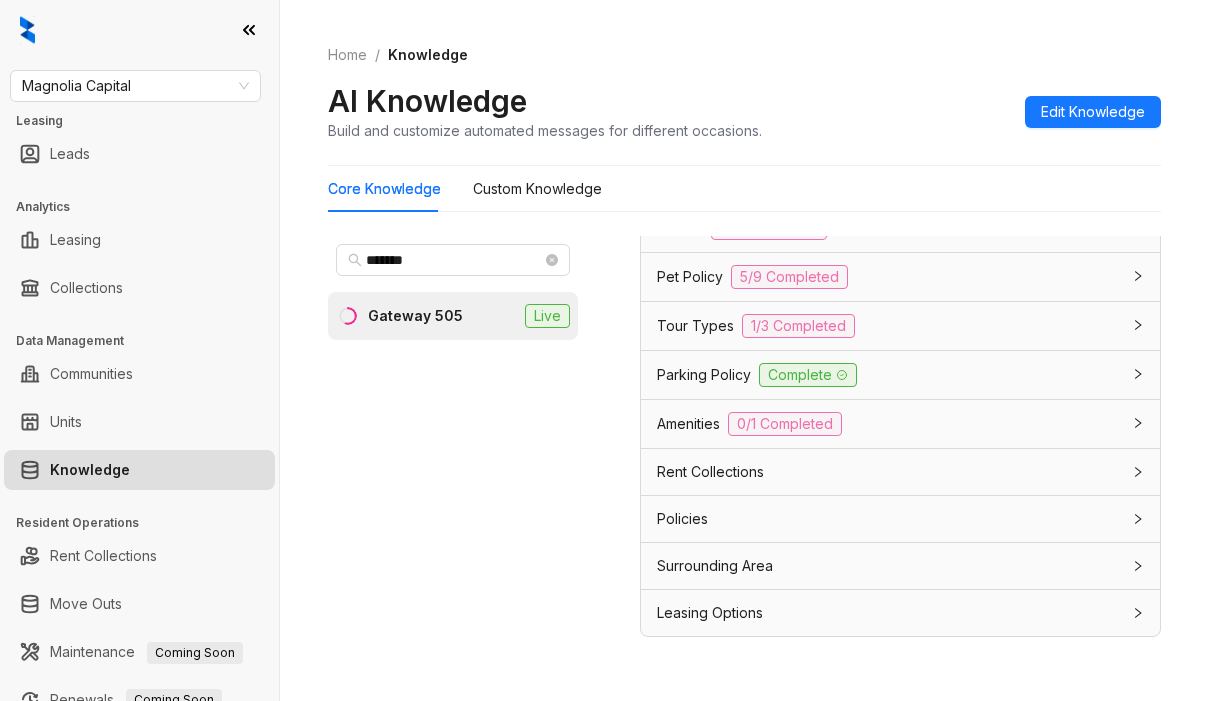 click on "Leasing Options" at bounding box center [710, 613] 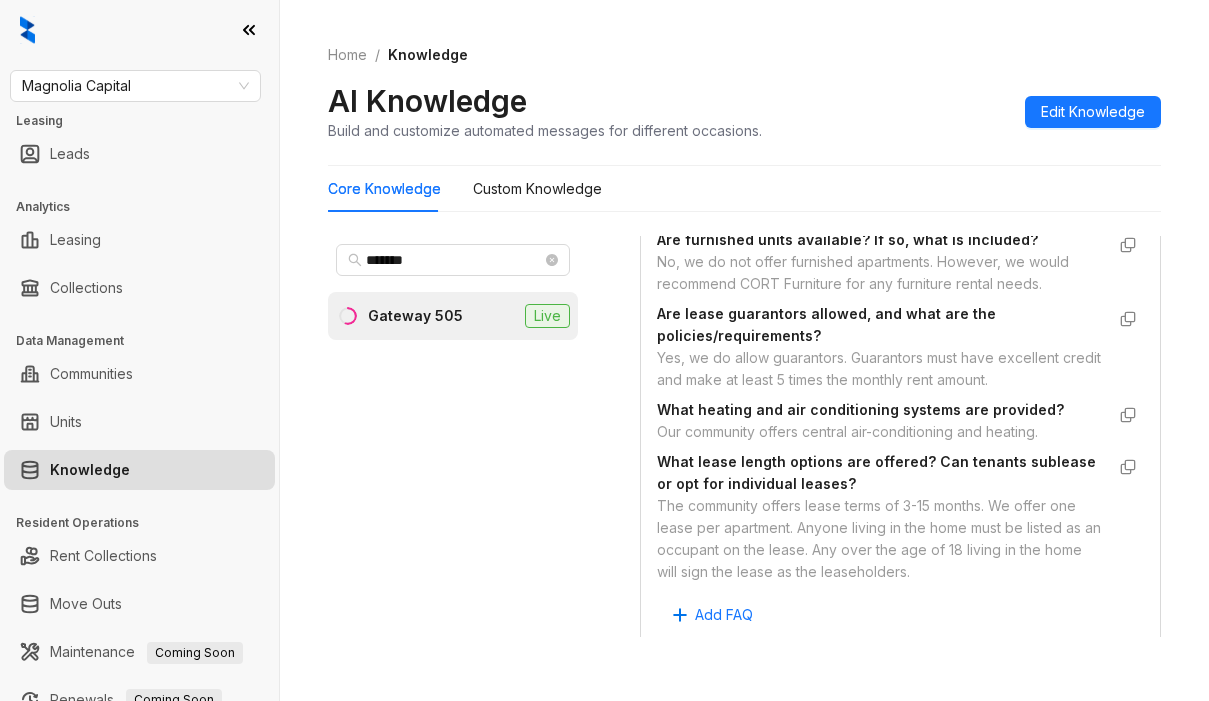 scroll, scrollTop: 3219, scrollLeft: 0, axis: vertical 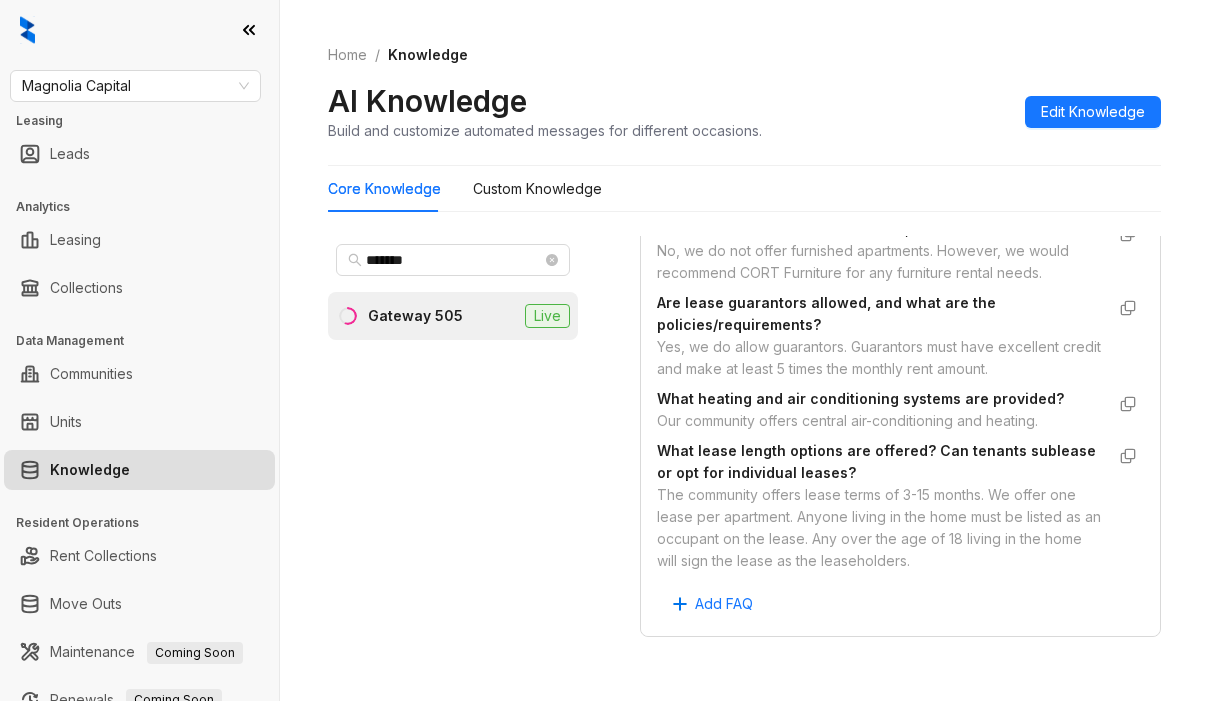 click on "Home  /  Knowledge AI Knowledge Build and customize automated messages for different occasions. Edit Knowledge" at bounding box center (744, 93) 